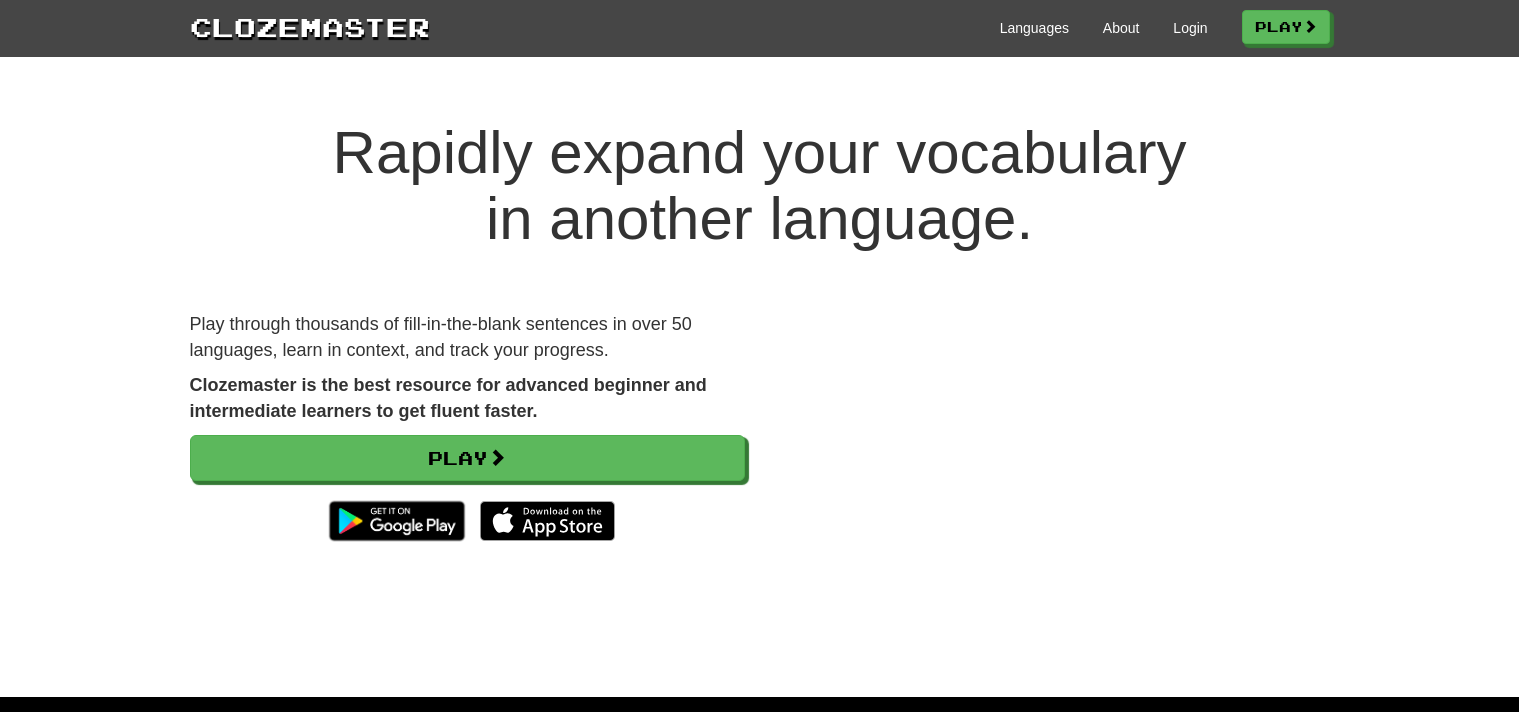 scroll, scrollTop: 0, scrollLeft: 0, axis: both 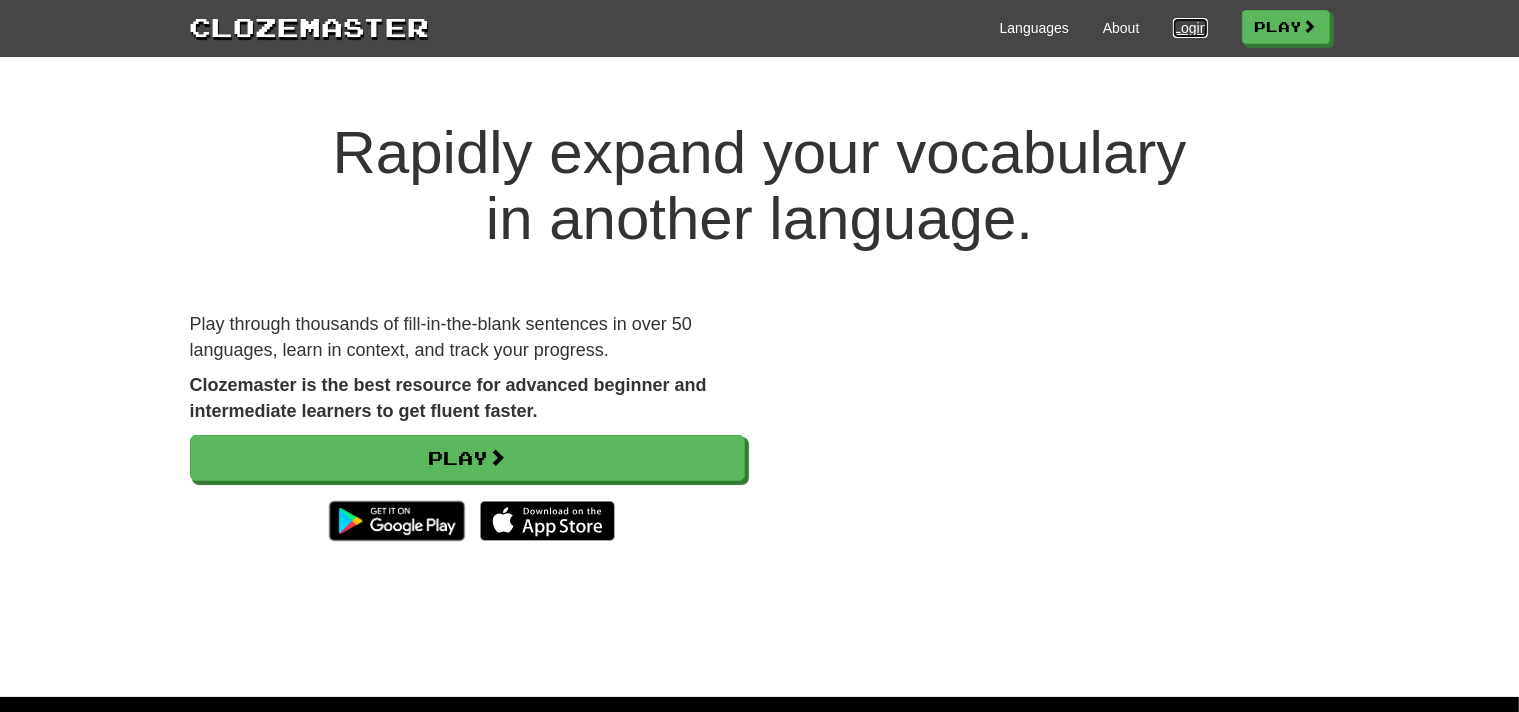 click on "Login" at bounding box center (1190, 28) 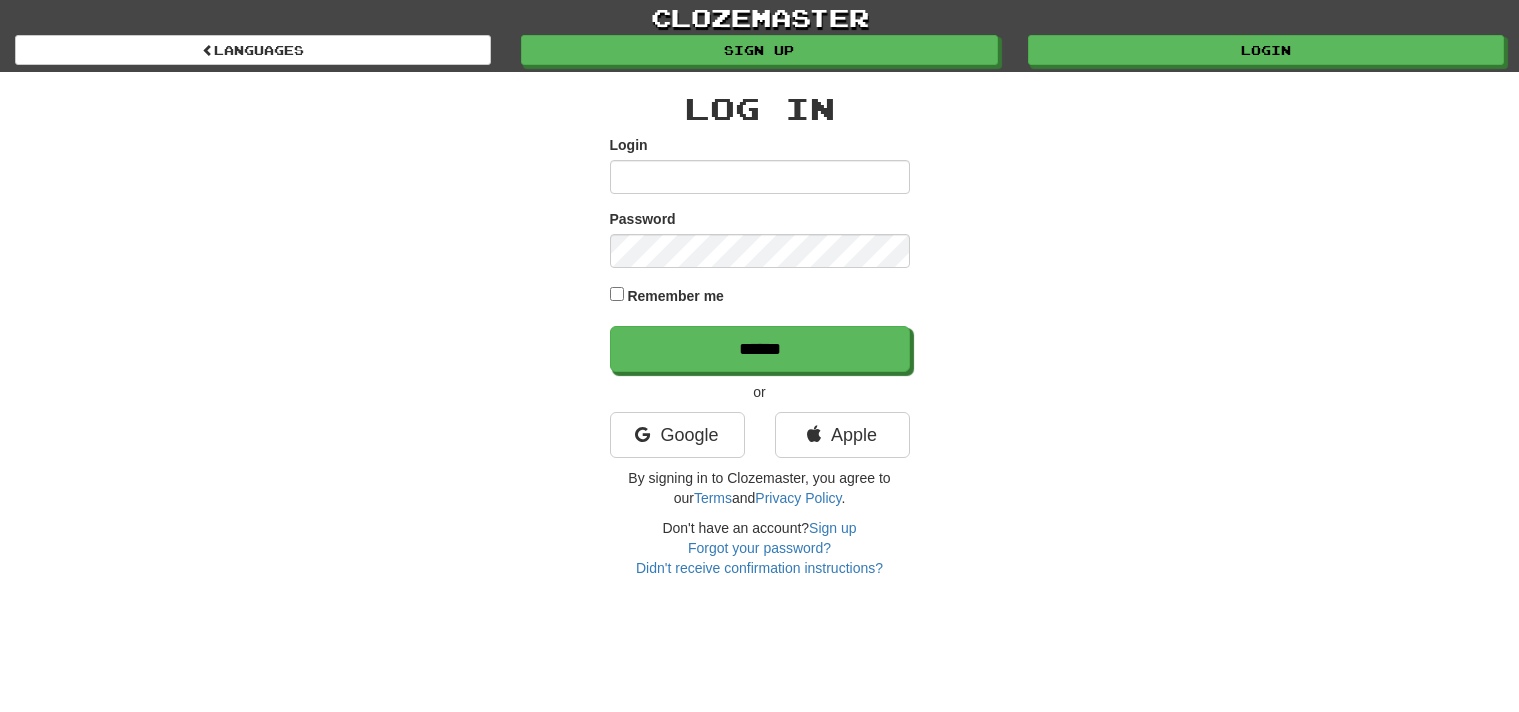 scroll, scrollTop: 0, scrollLeft: 0, axis: both 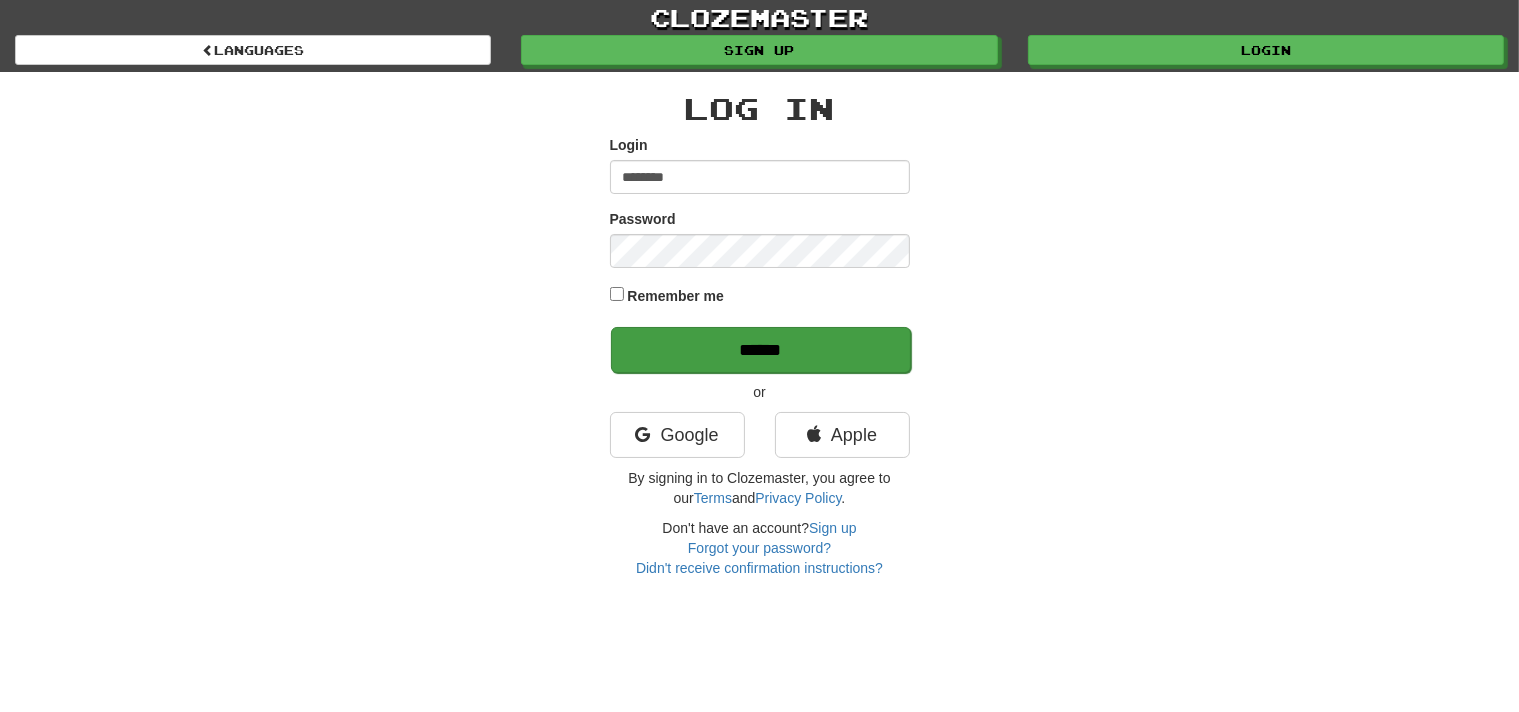 type on "********" 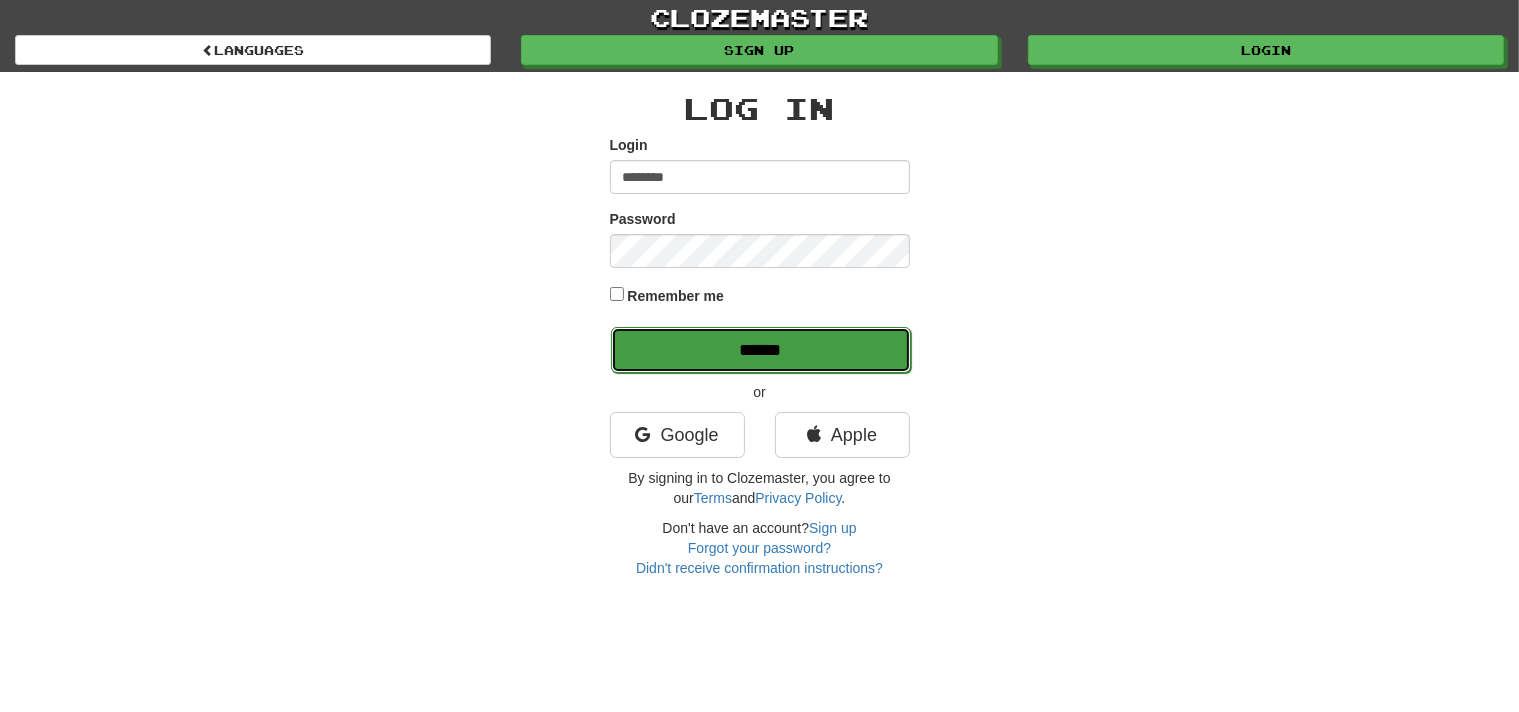 click on "******" at bounding box center (761, 350) 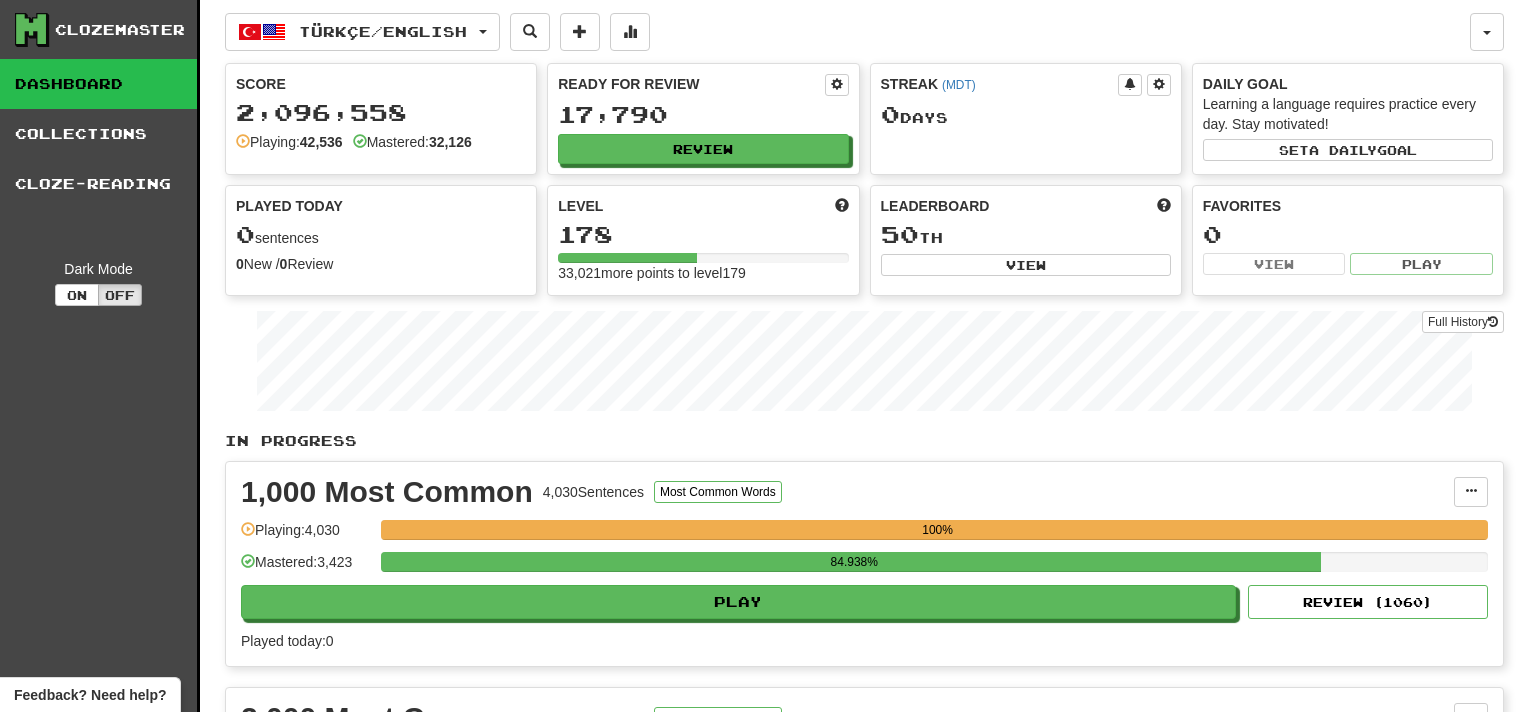 scroll, scrollTop: 0, scrollLeft: 0, axis: both 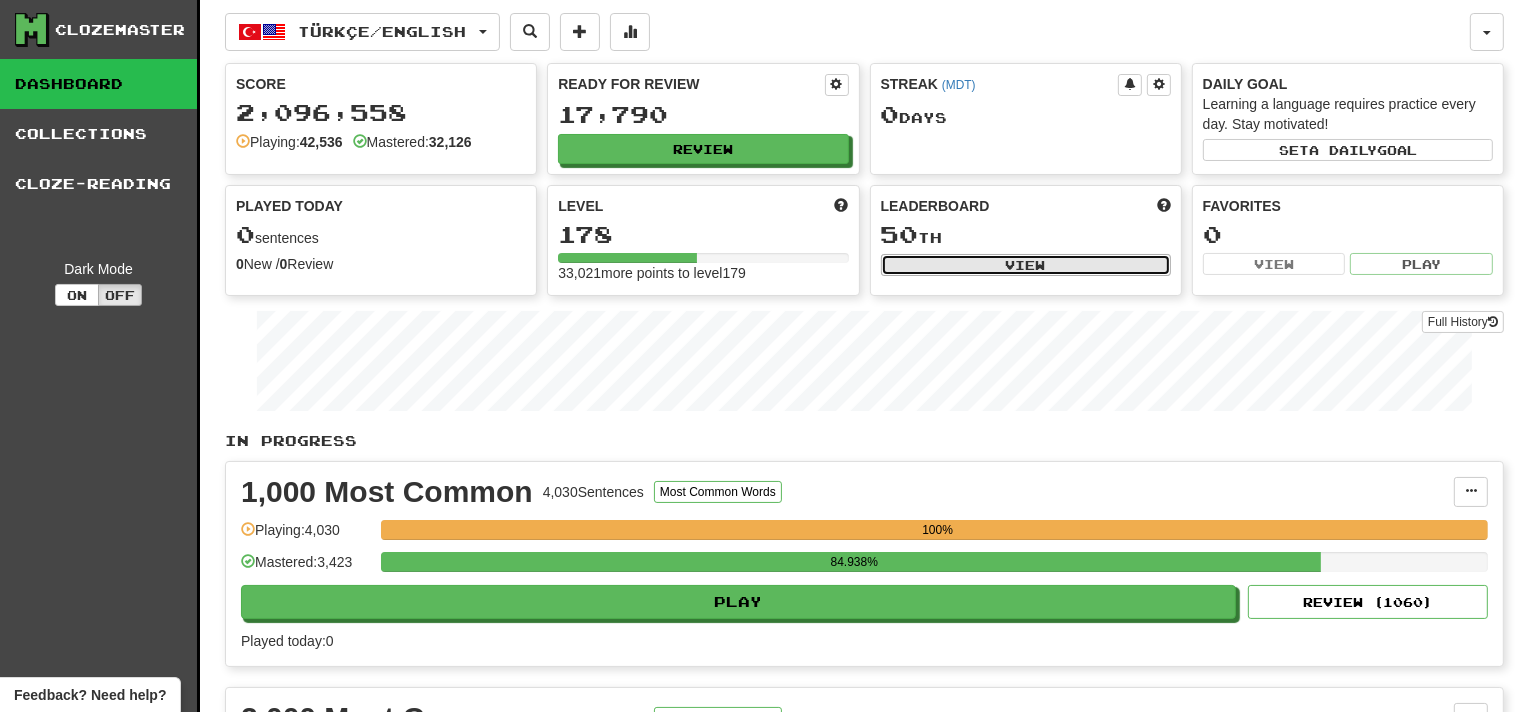 click on "View" at bounding box center [1026, 265] 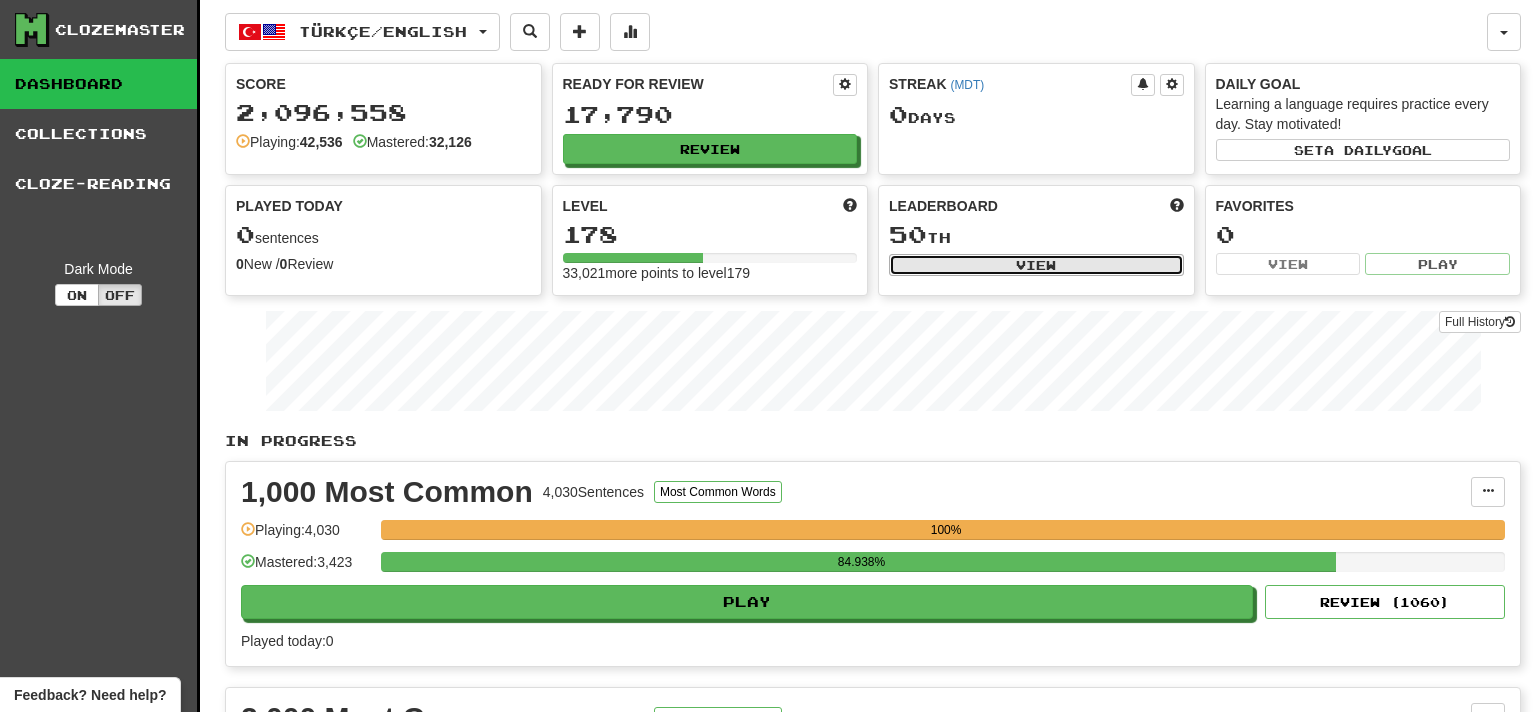 select on "**********" 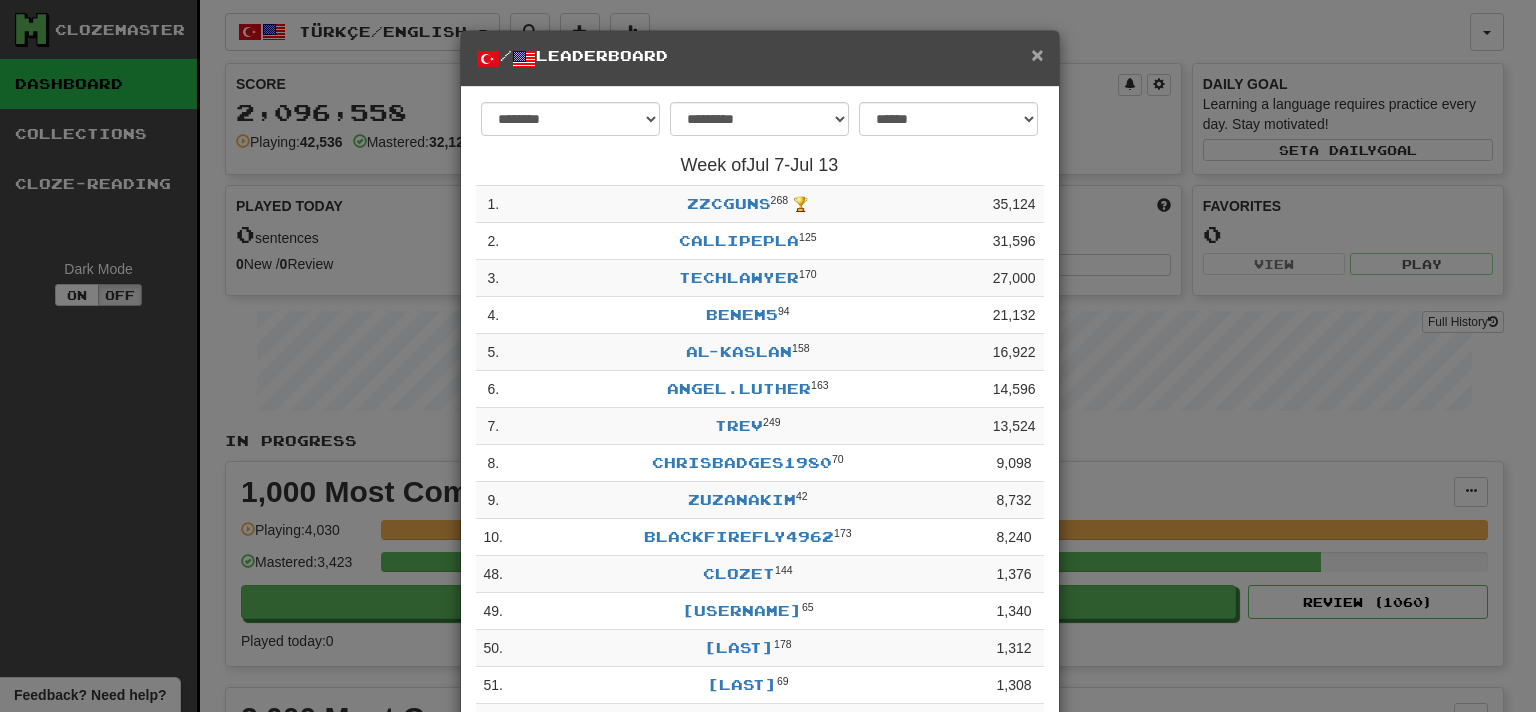 click on "×" at bounding box center (1037, 54) 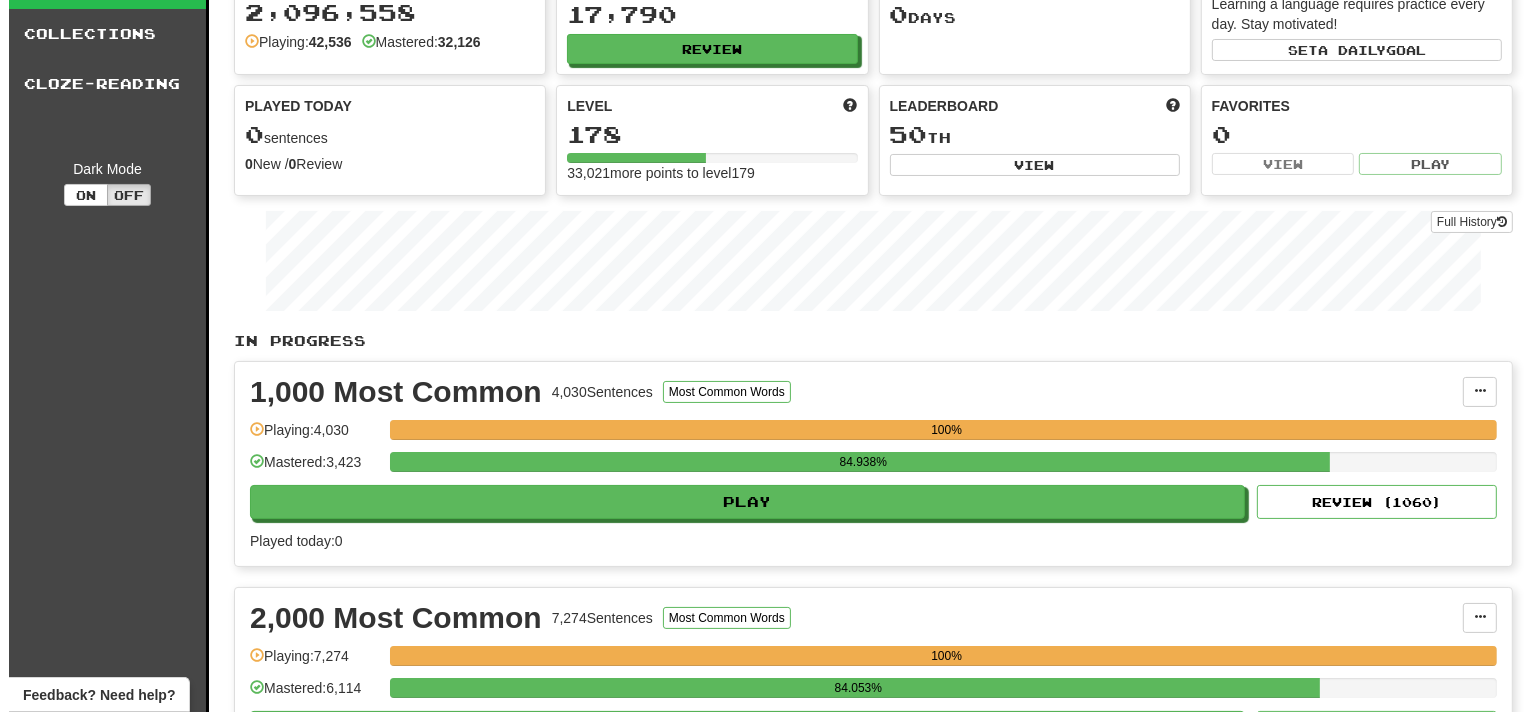 scroll, scrollTop: 0, scrollLeft: 0, axis: both 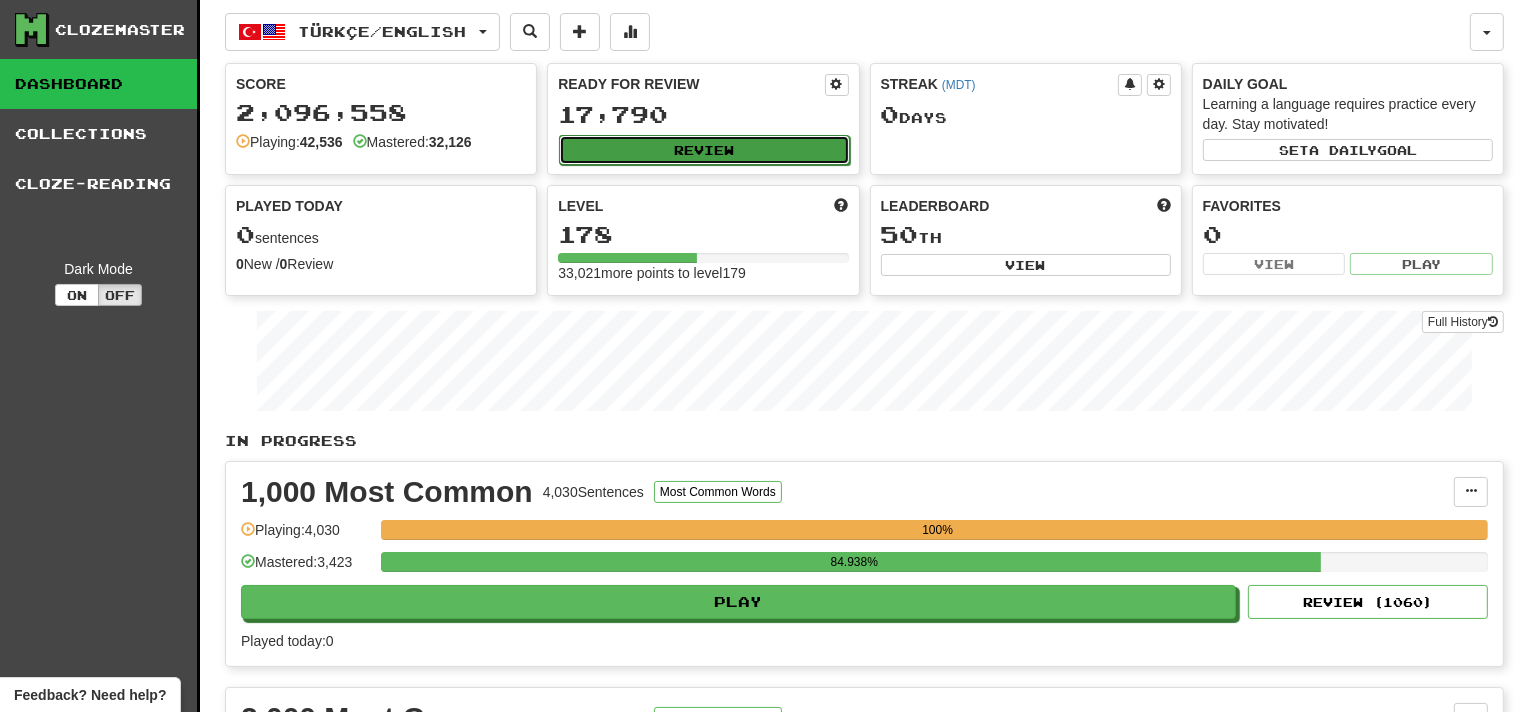 click on "Review" at bounding box center [704, 150] 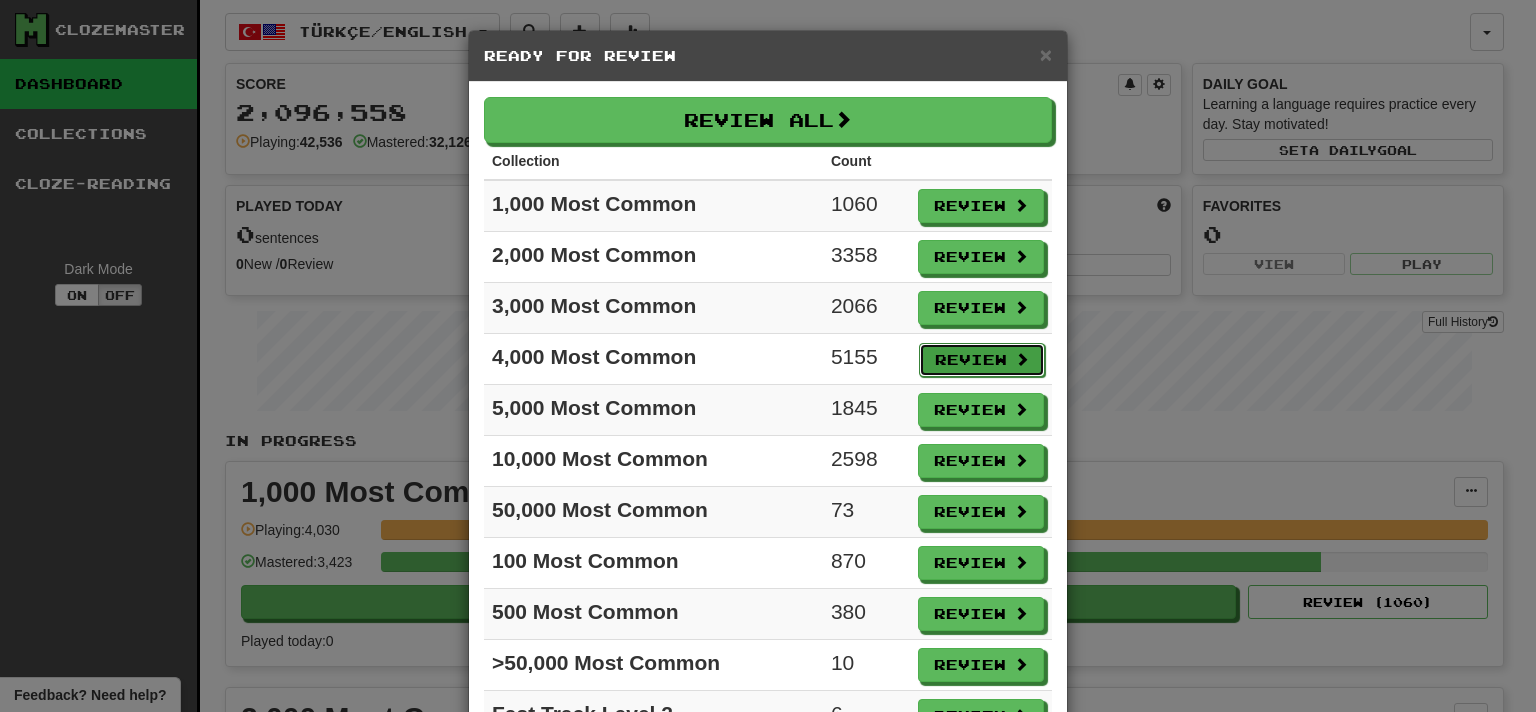 click on "Review" at bounding box center [982, 360] 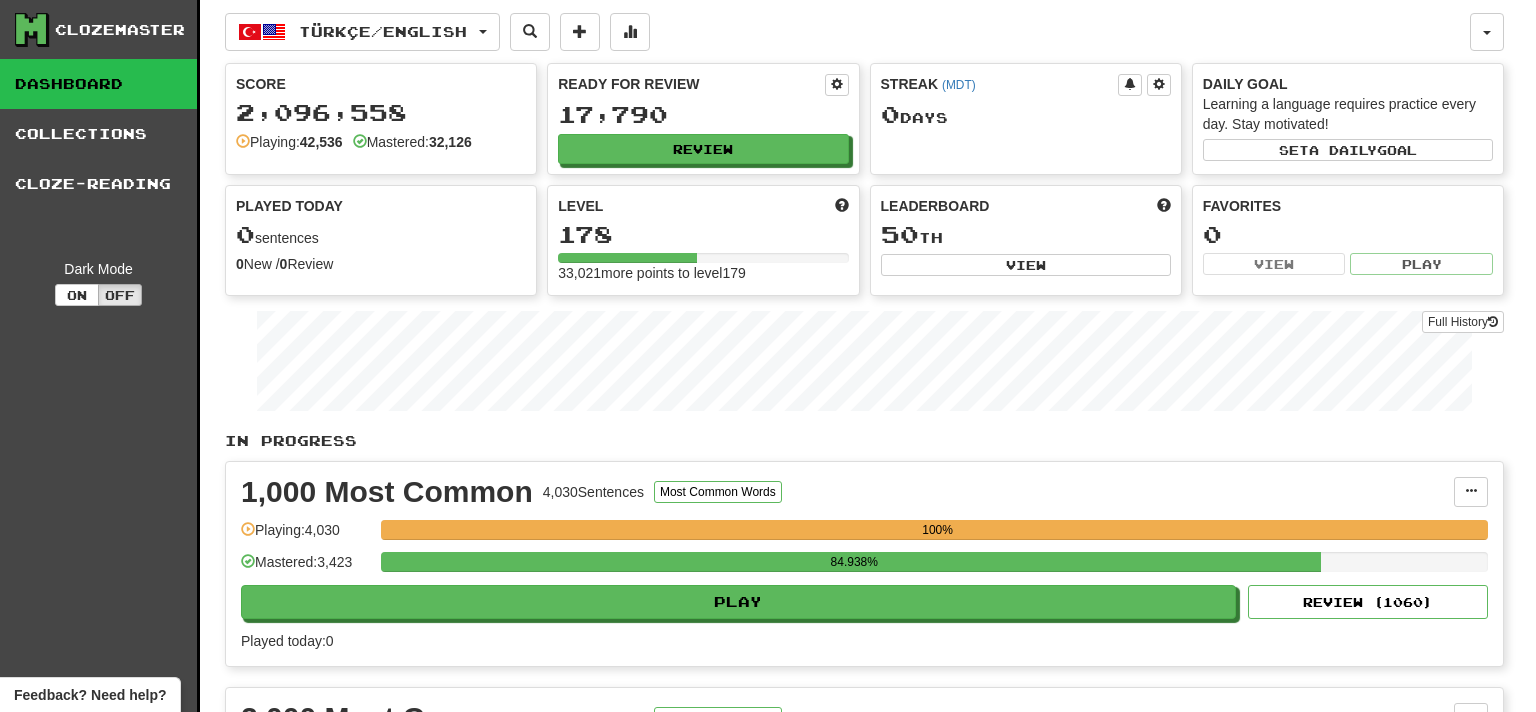 select on "***" 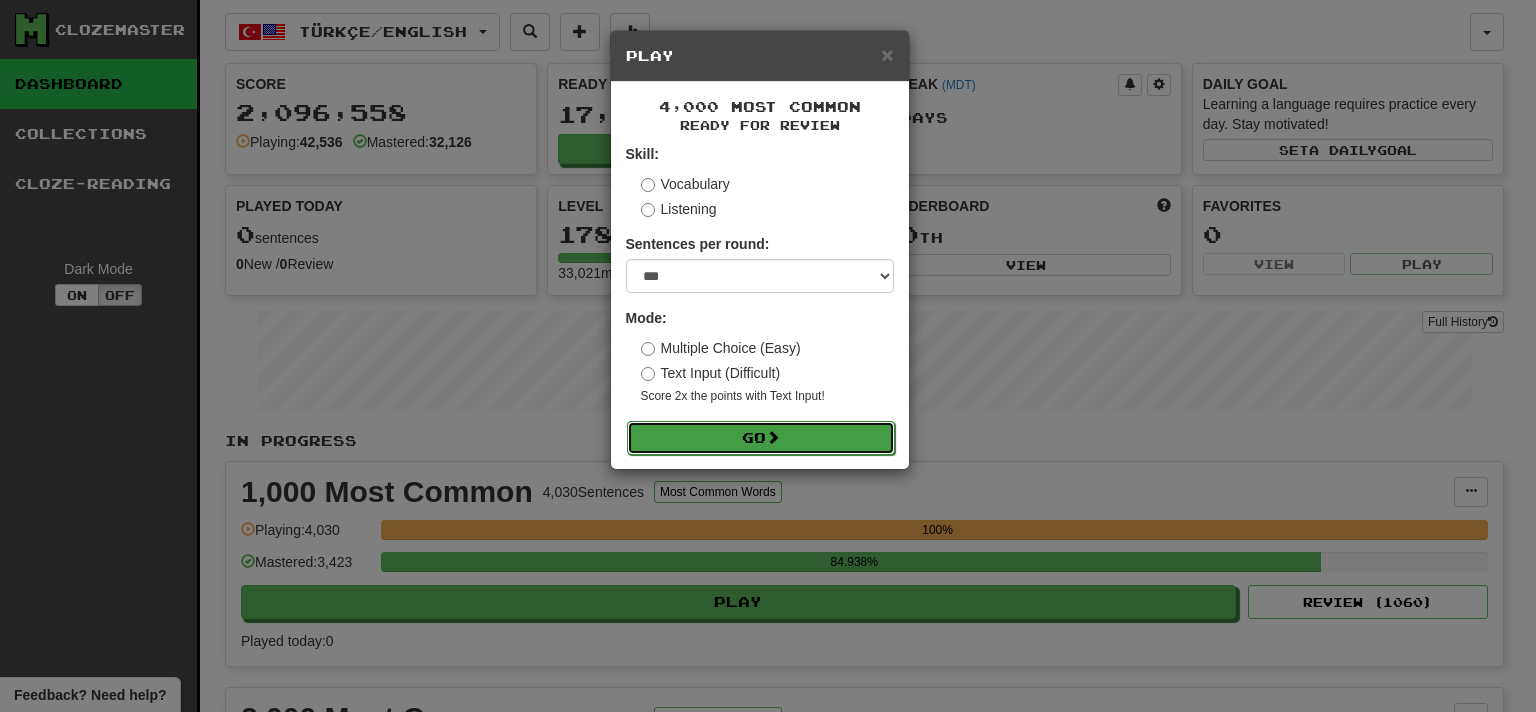 click on "Go" at bounding box center [761, 438] 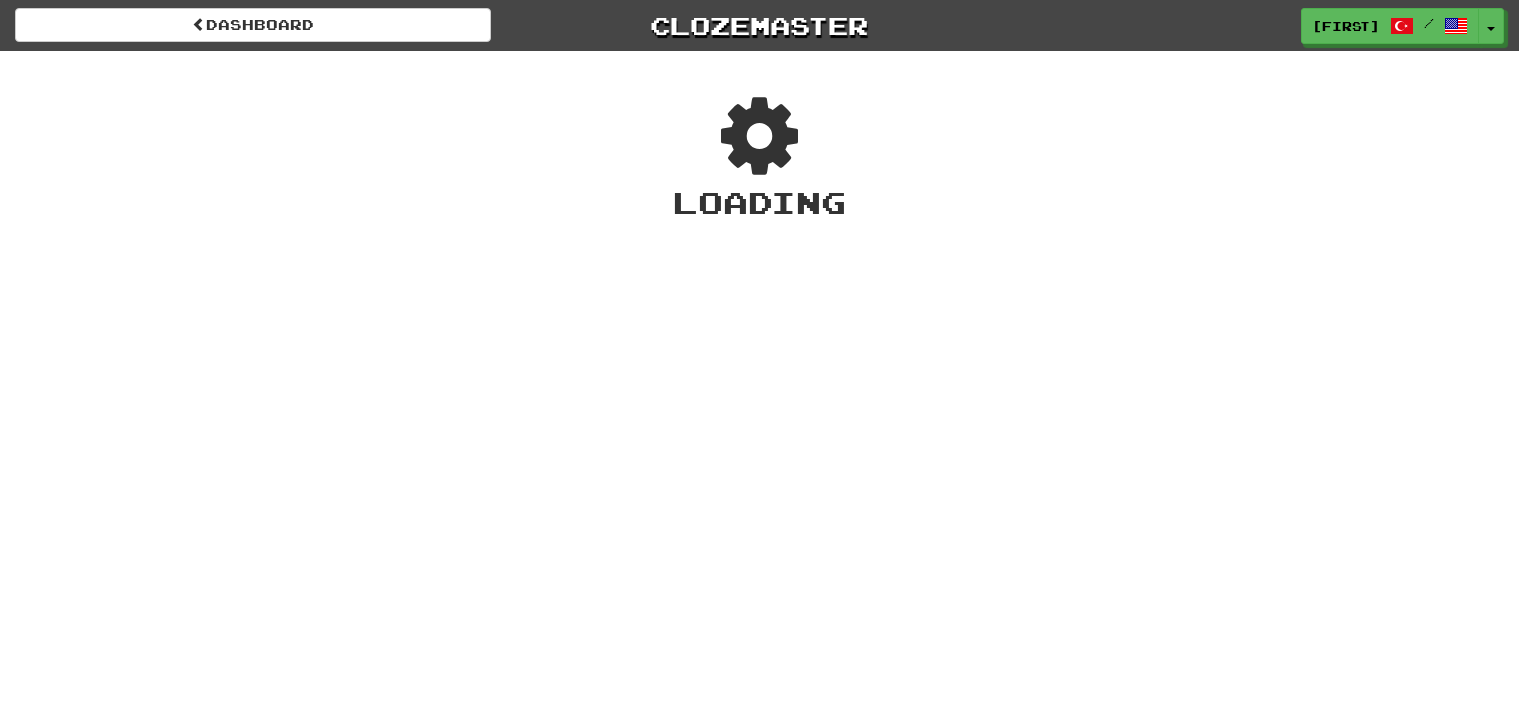 scroll, scrollTop: 0, scrollLeft: 0, axis: both 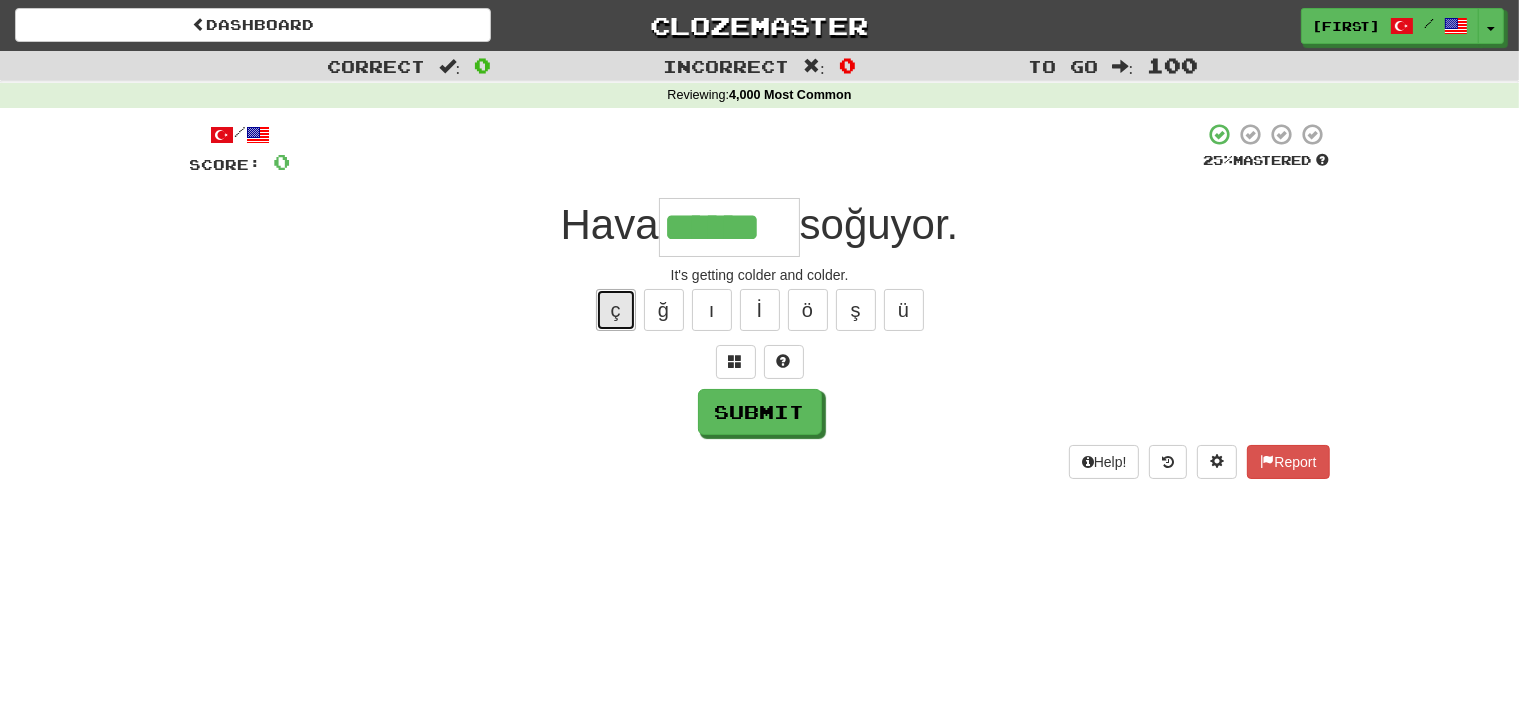click on "ç" at bounding box center [616, 310] 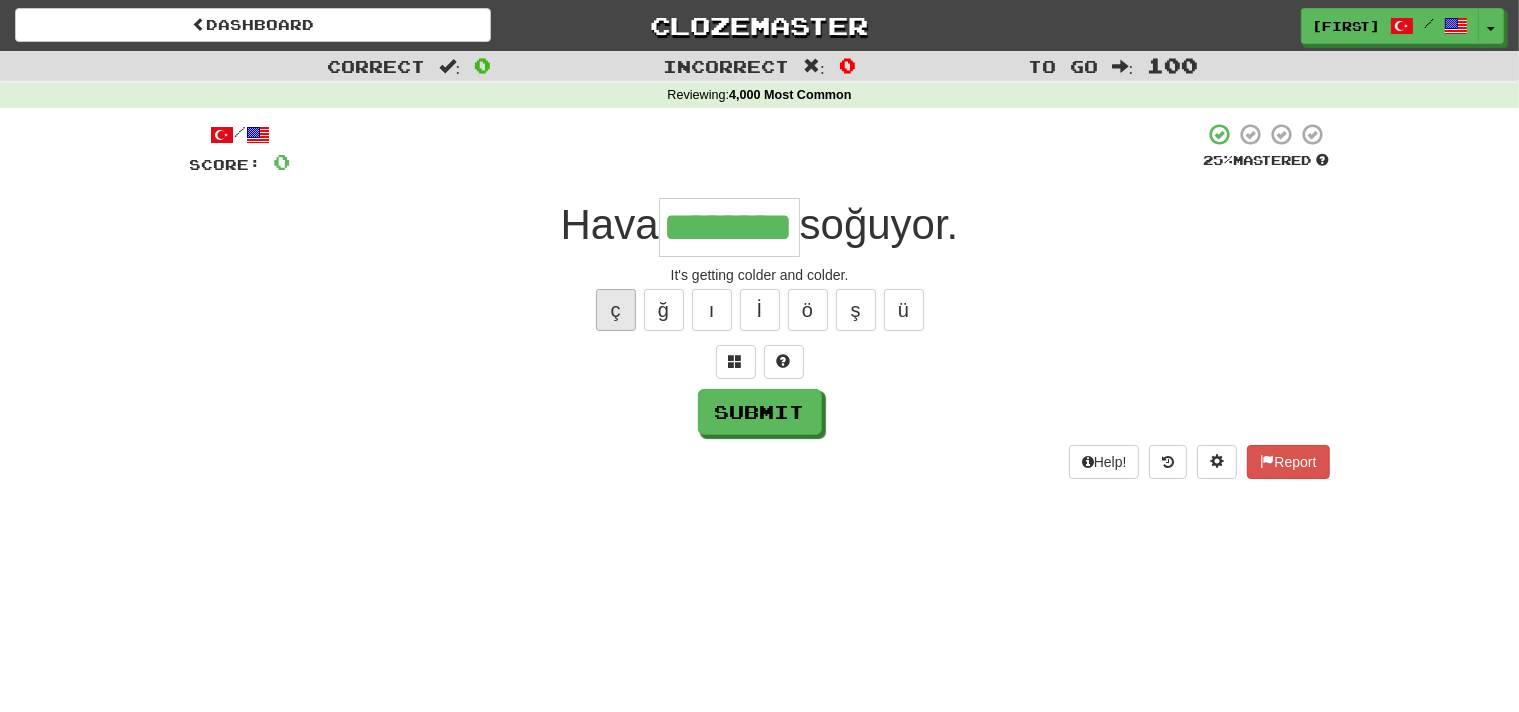 type on "********" 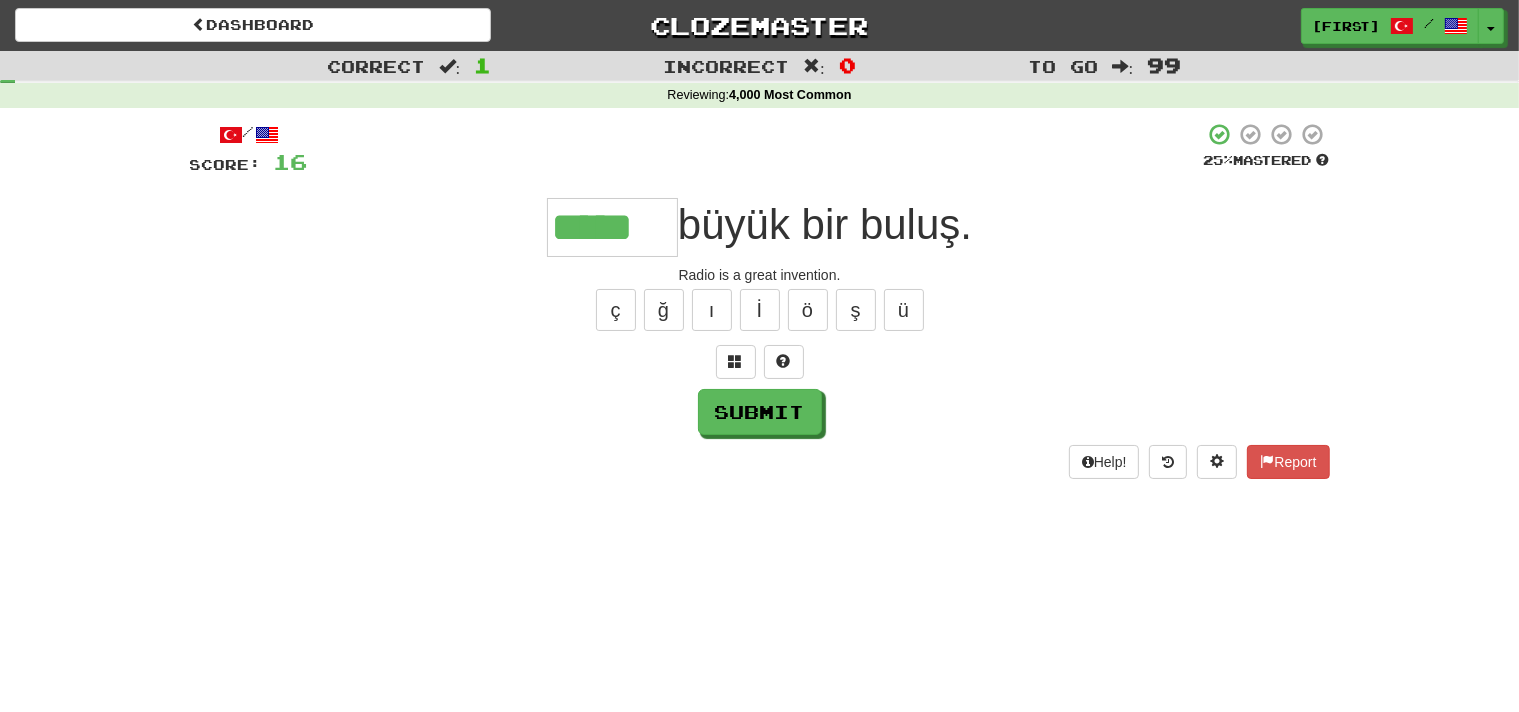 type on "*****" 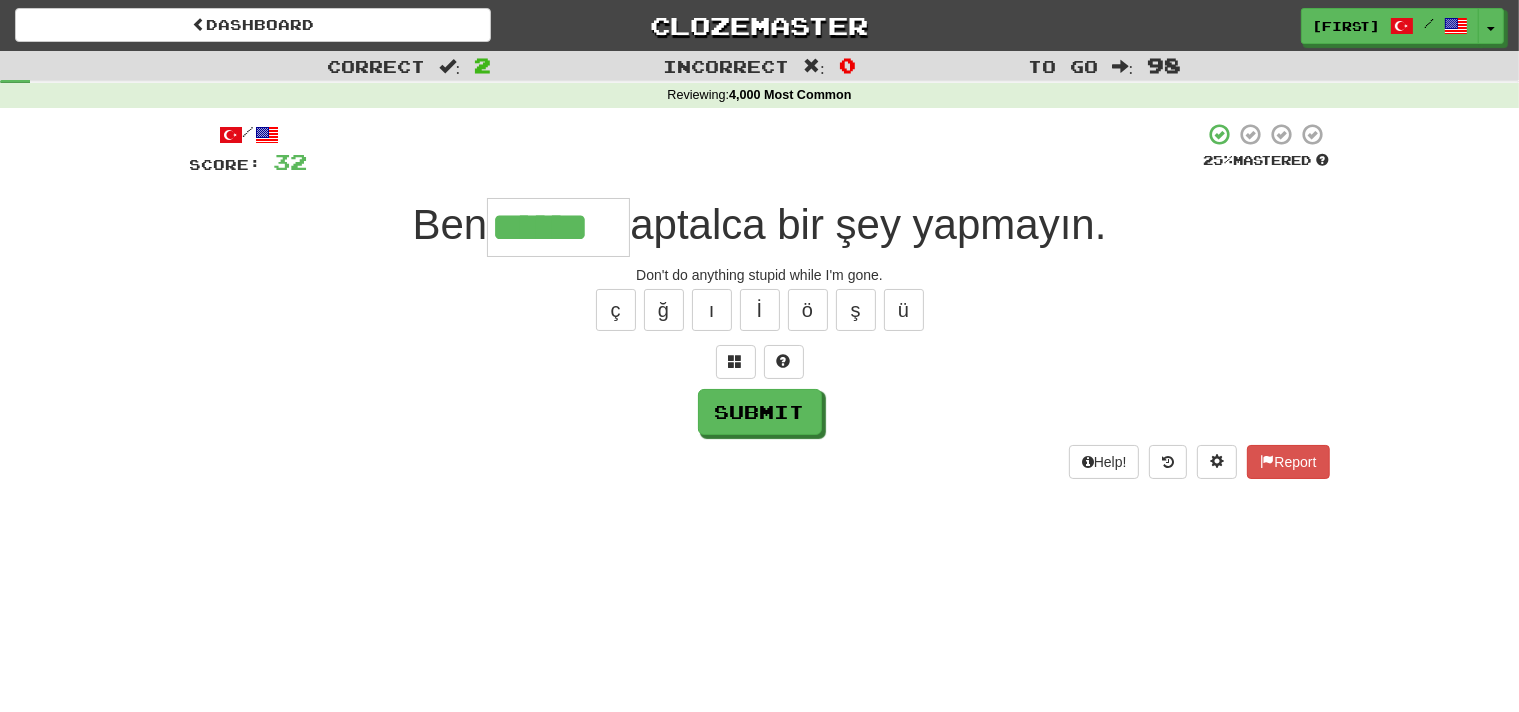type on "******" 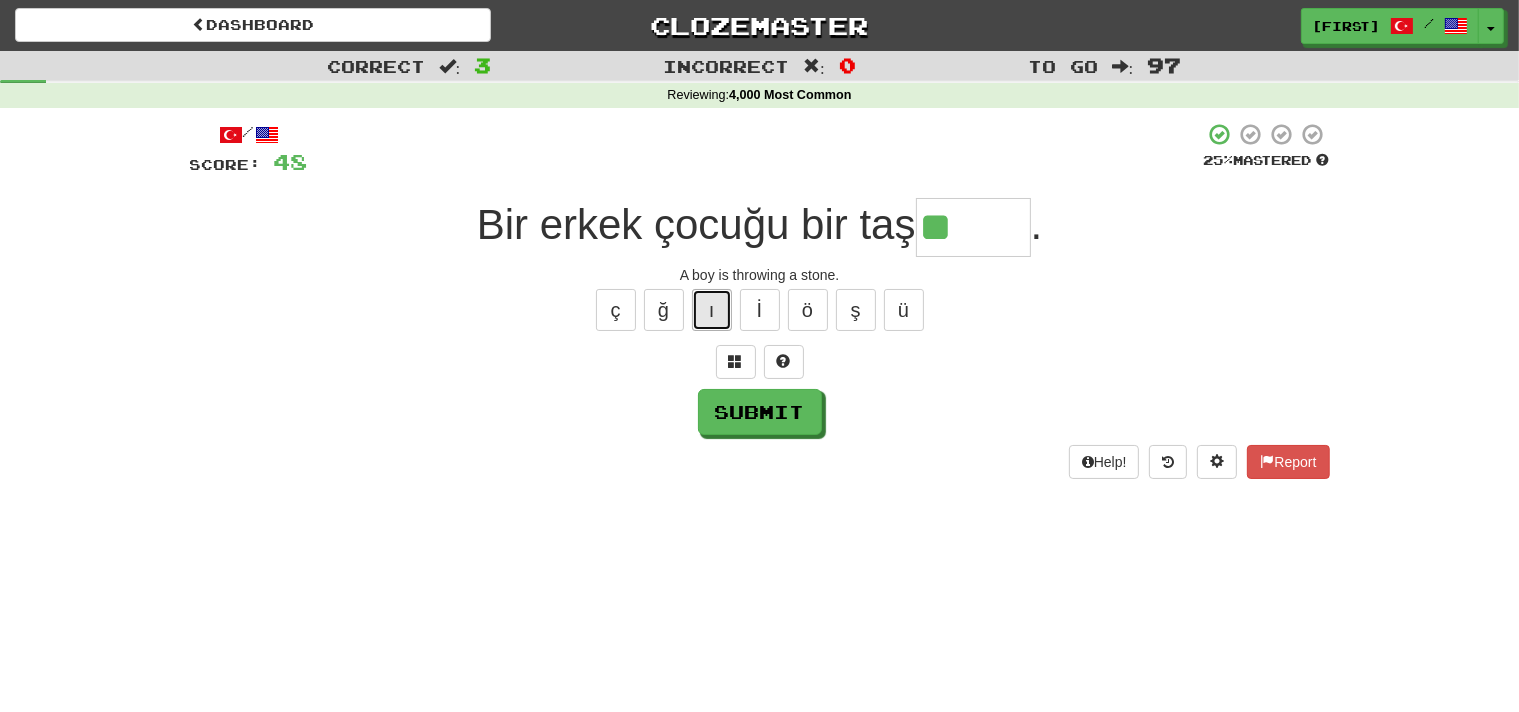 click on "ı" at bounding box center [712, 310] 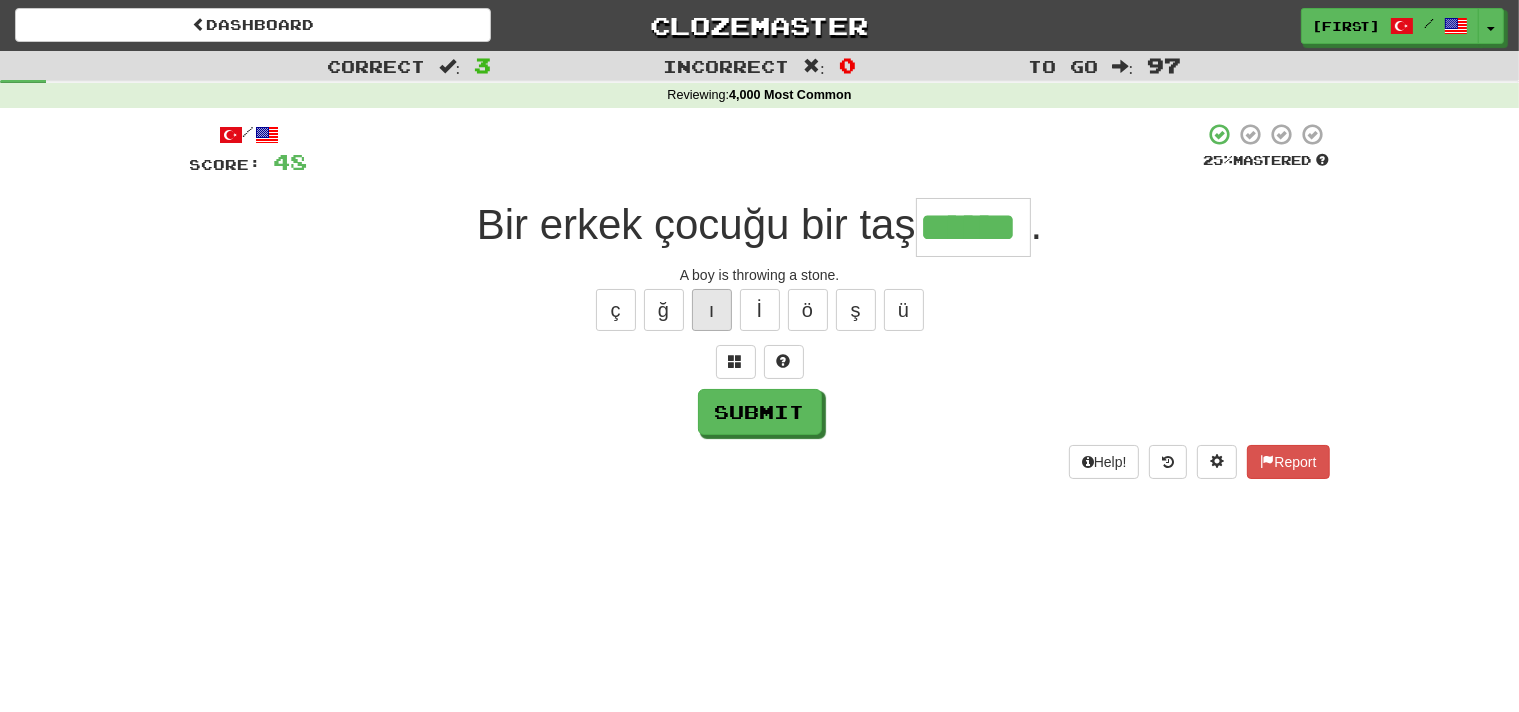 type on "******" 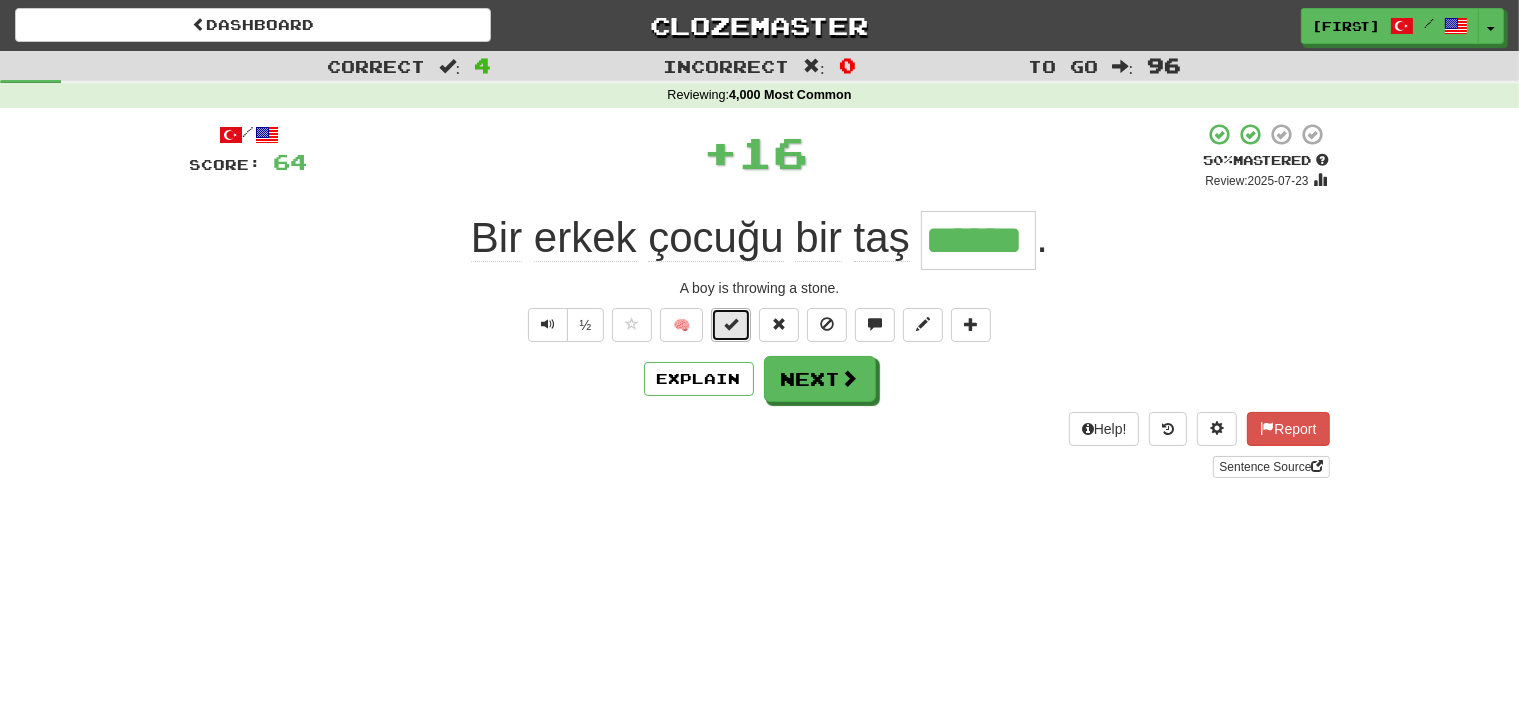 click at bounding box center (731, 325) 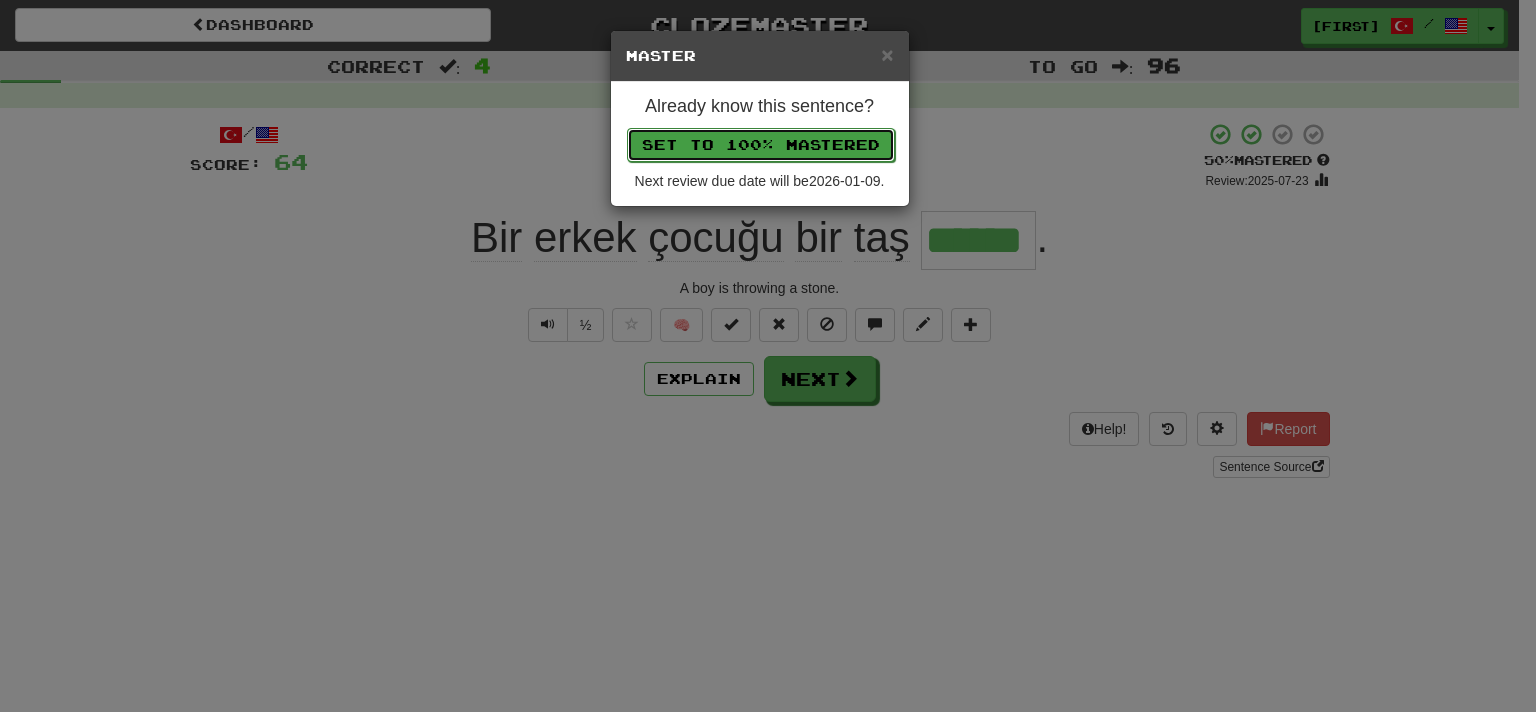 click on "Set to 100% Mastered" at bounding box center [761, 145] 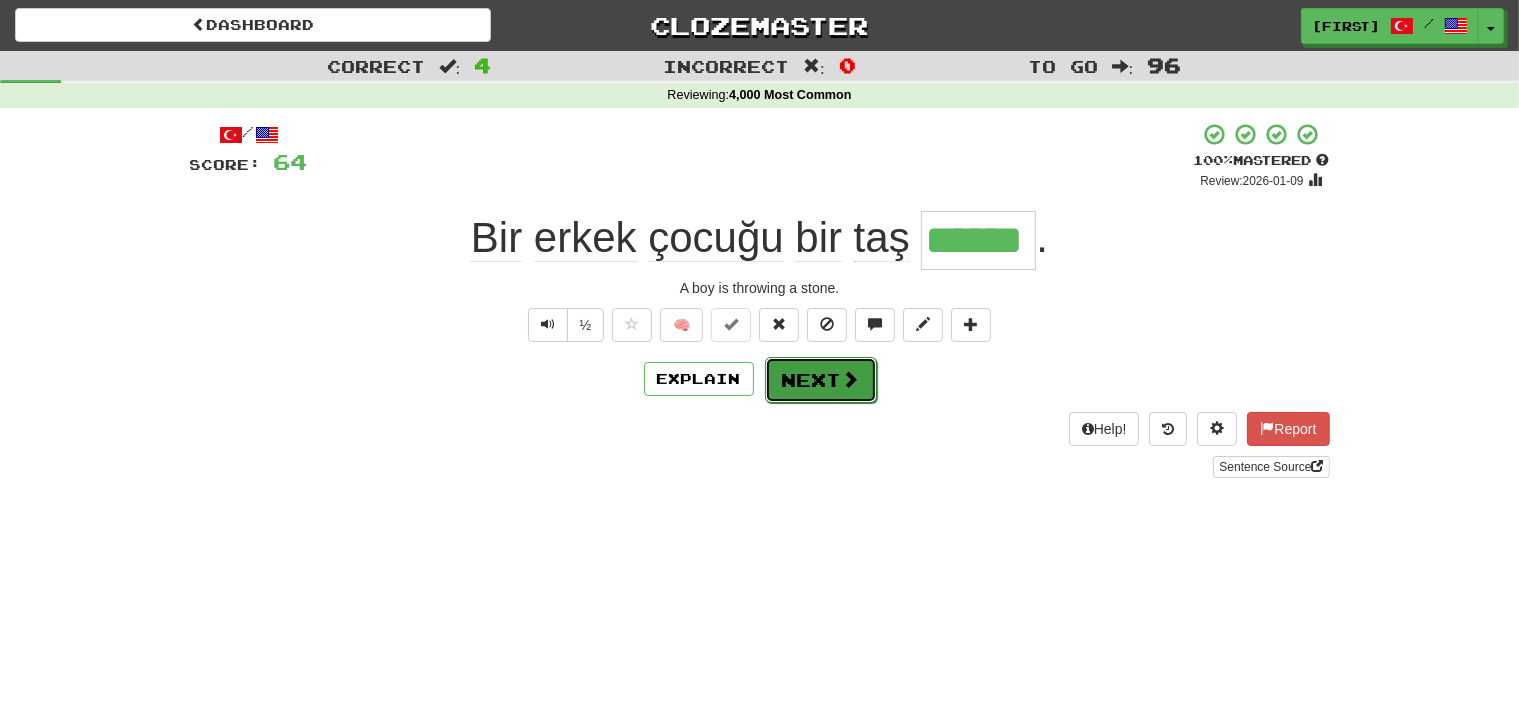 click on "Next" at bounding box center [821, 380] 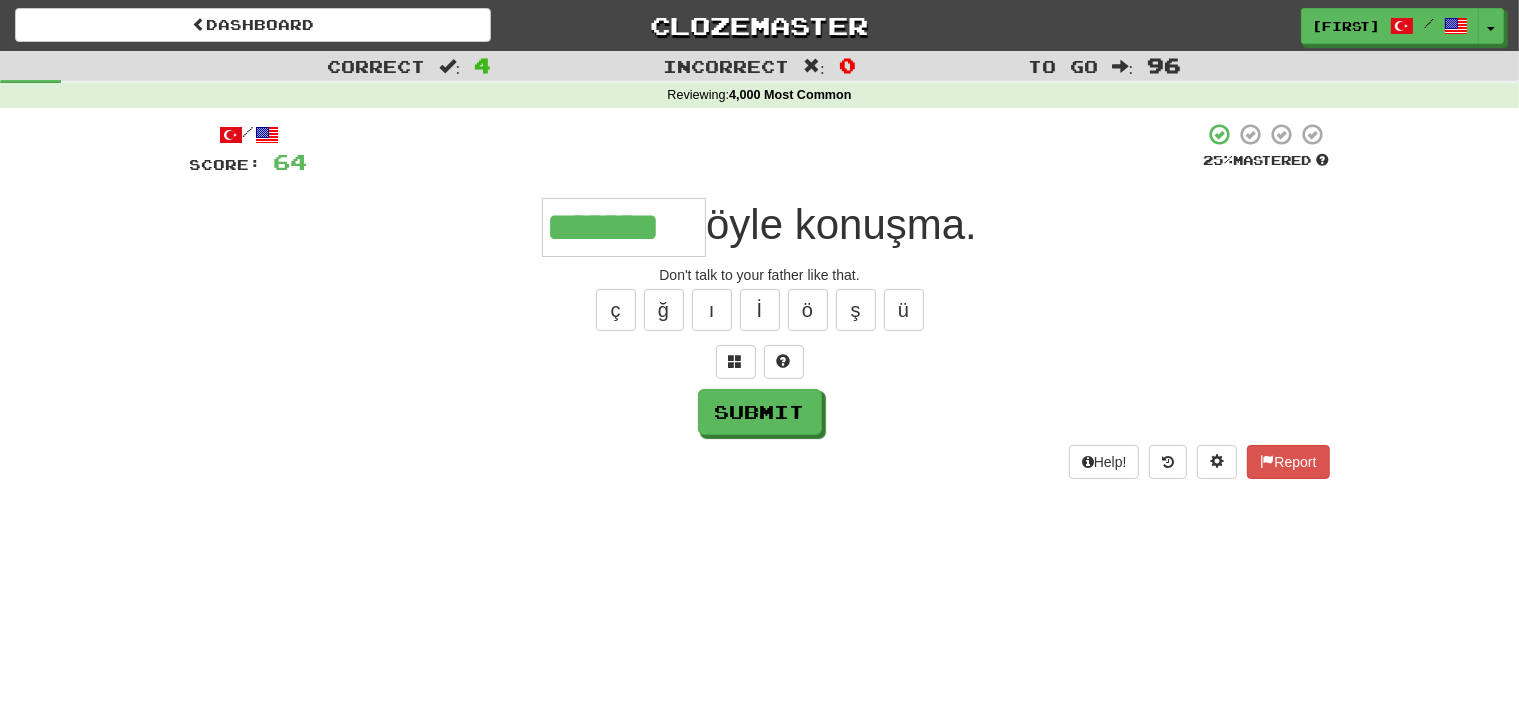 type on "*******" 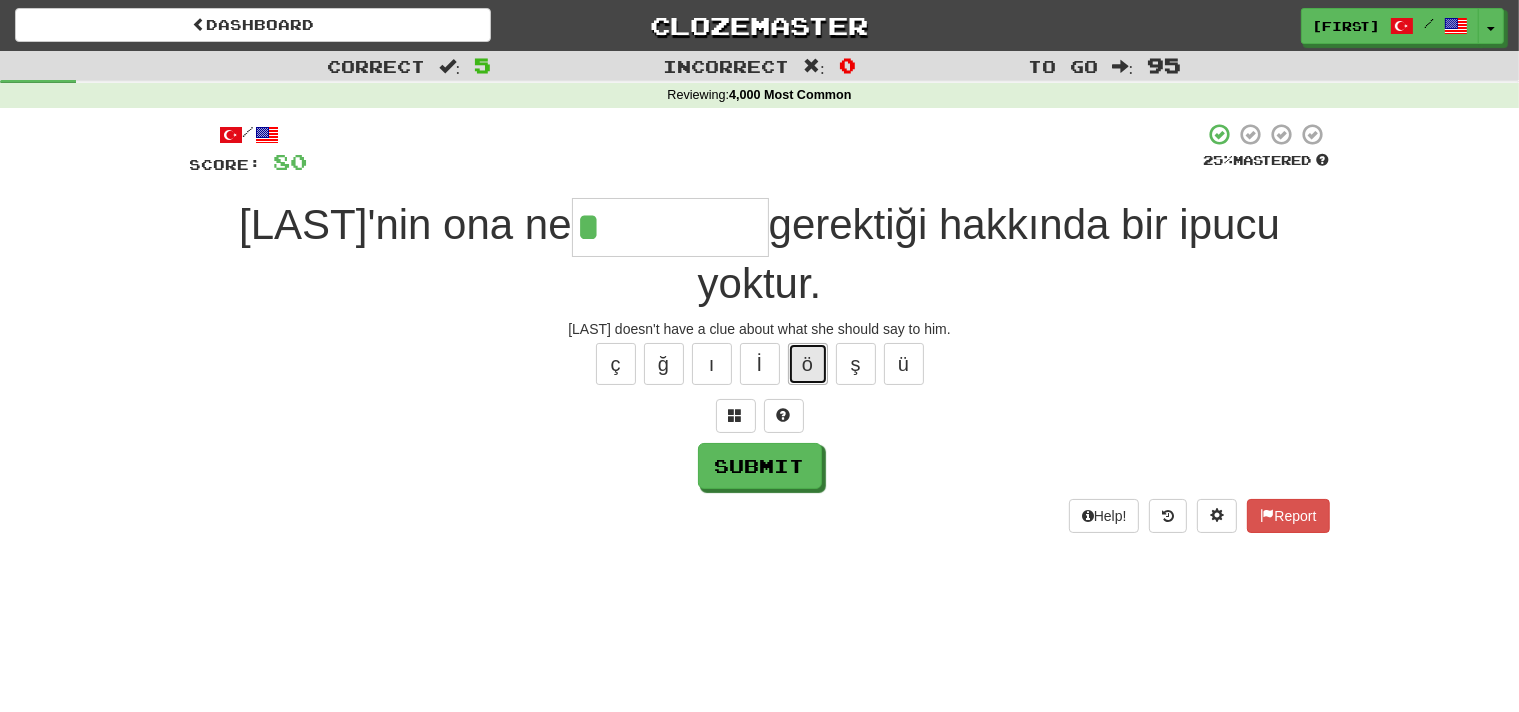 click on "ö" at bounding box center (808, 364) 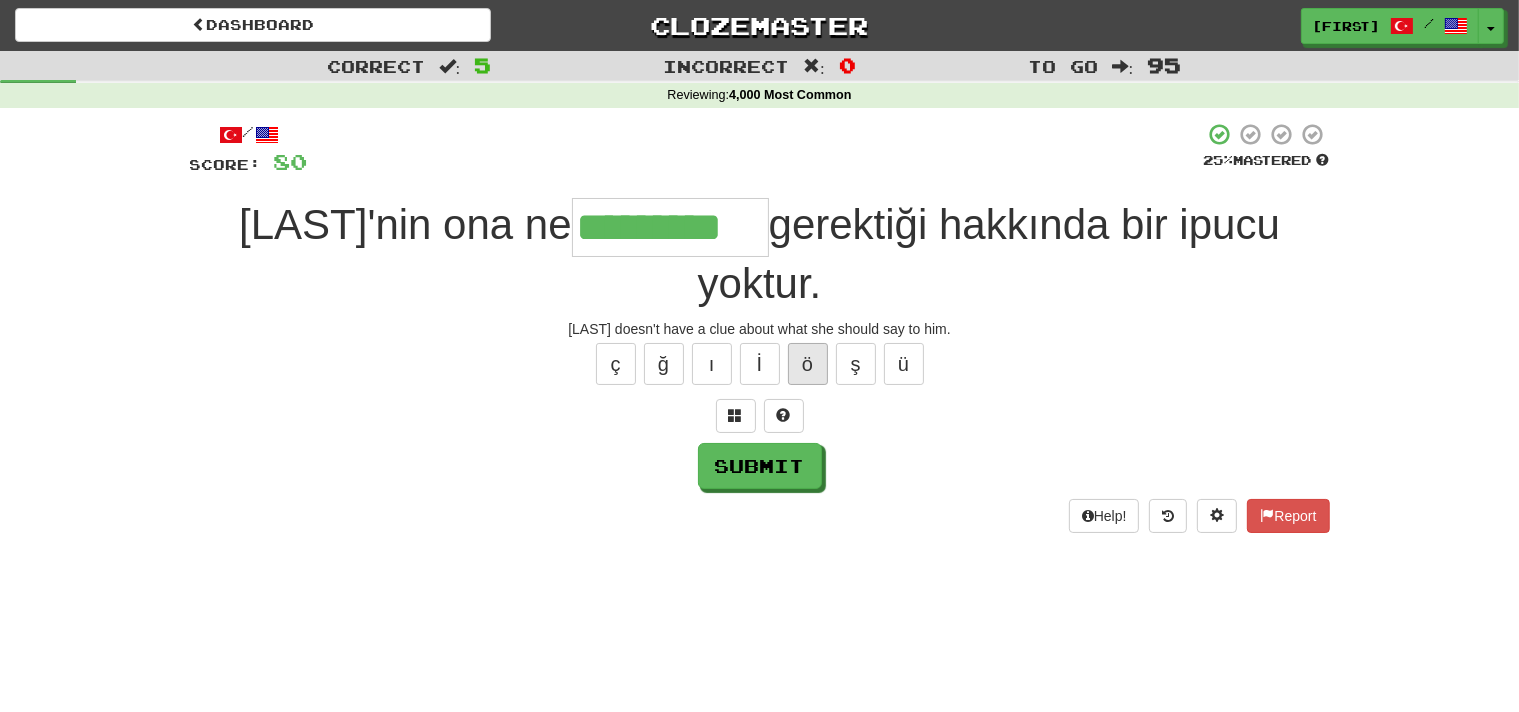 type on "*********" 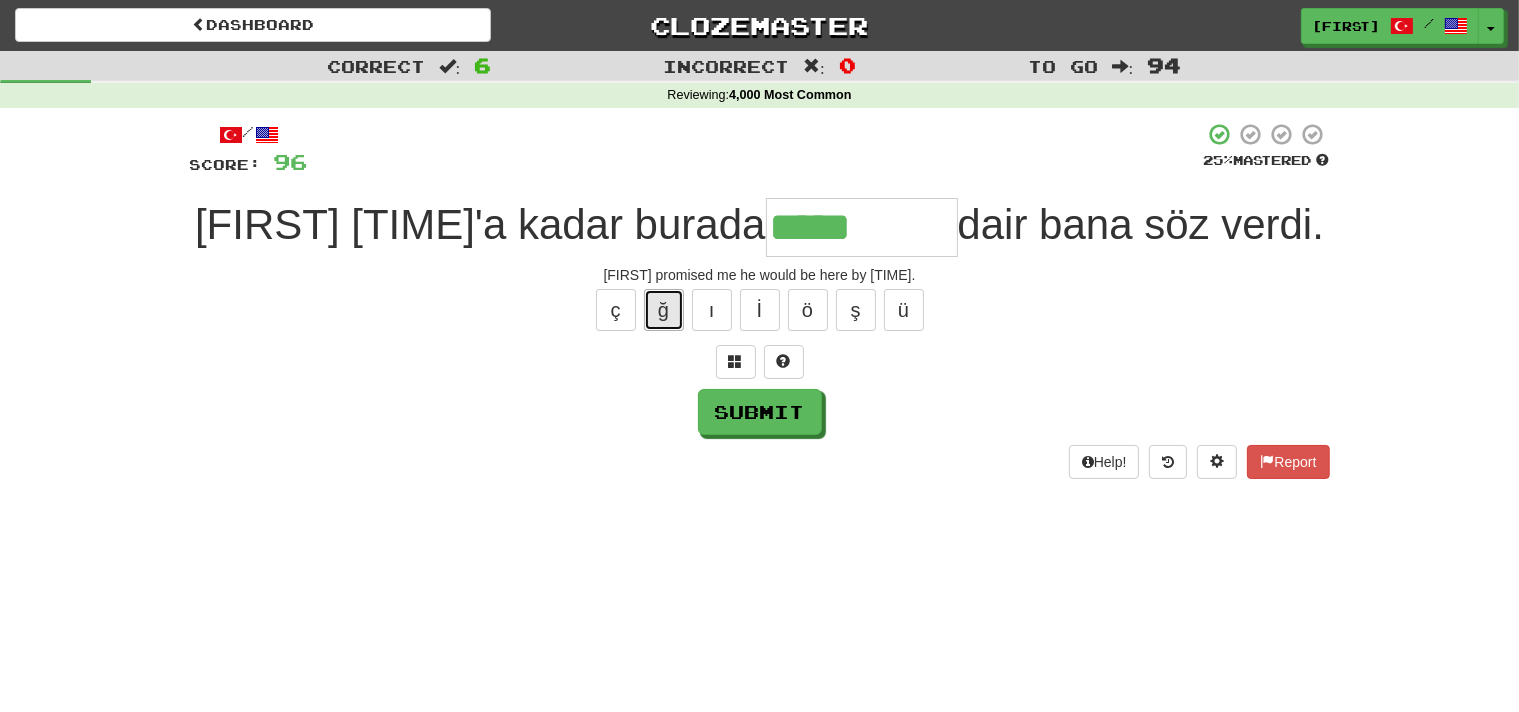 click on "ğ" at bounding box center (664, 310) 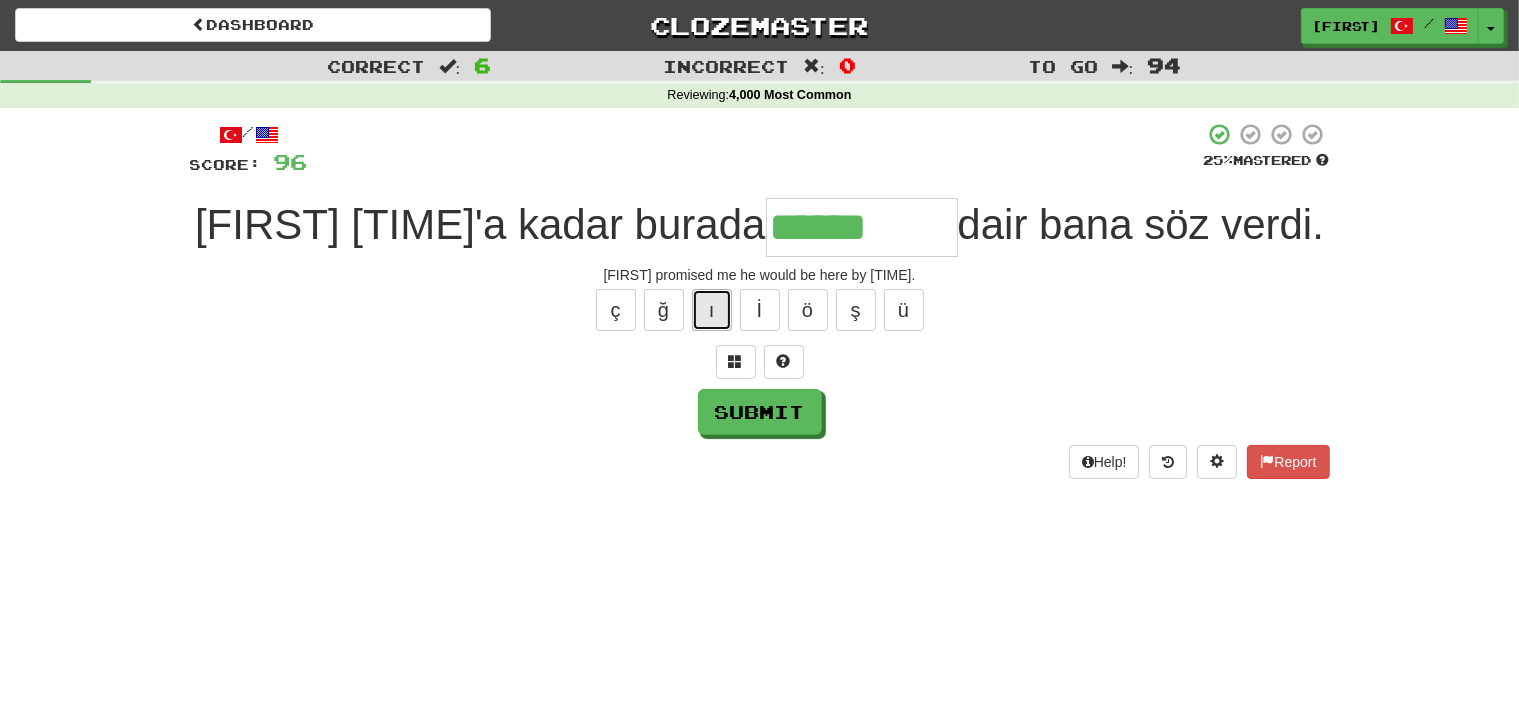 click on "ı" at bounding box center (712, 310) 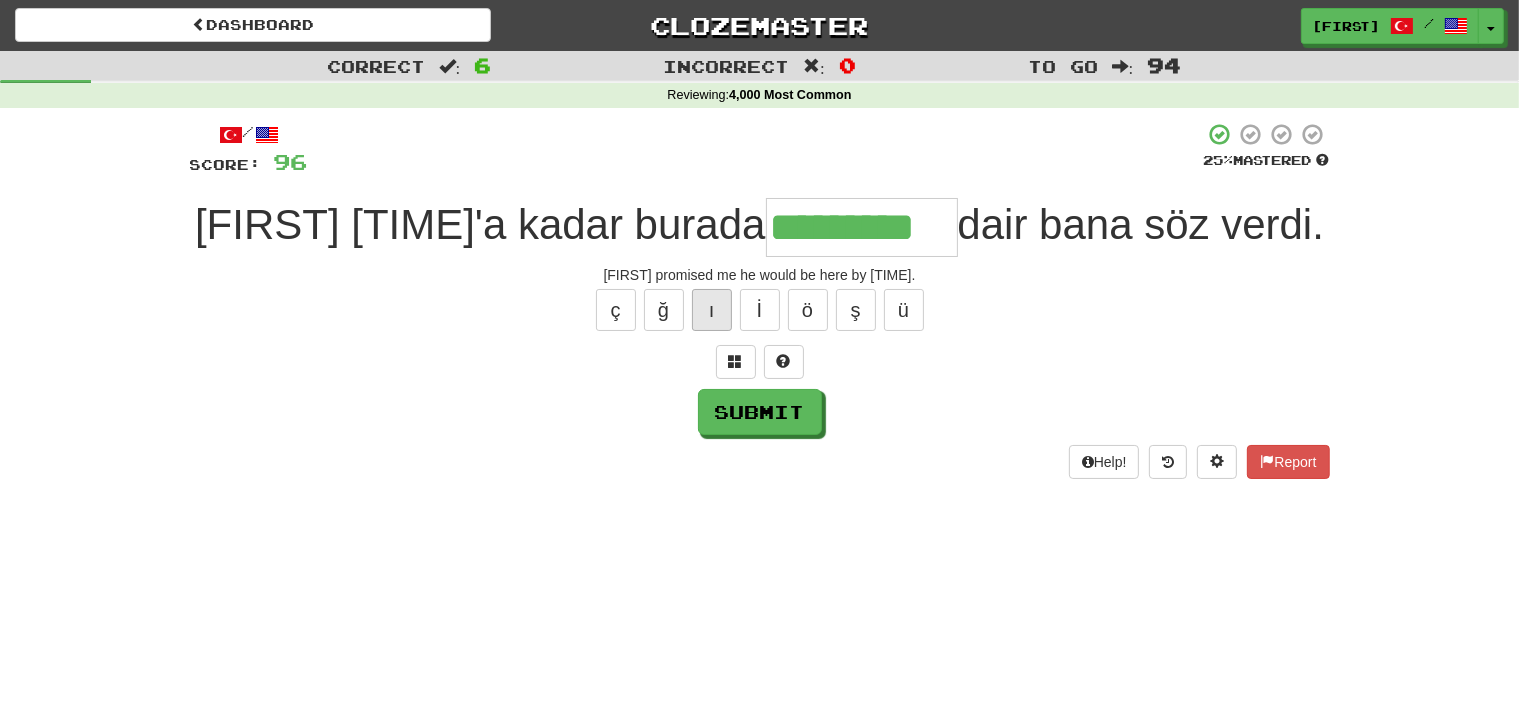type on "*********" 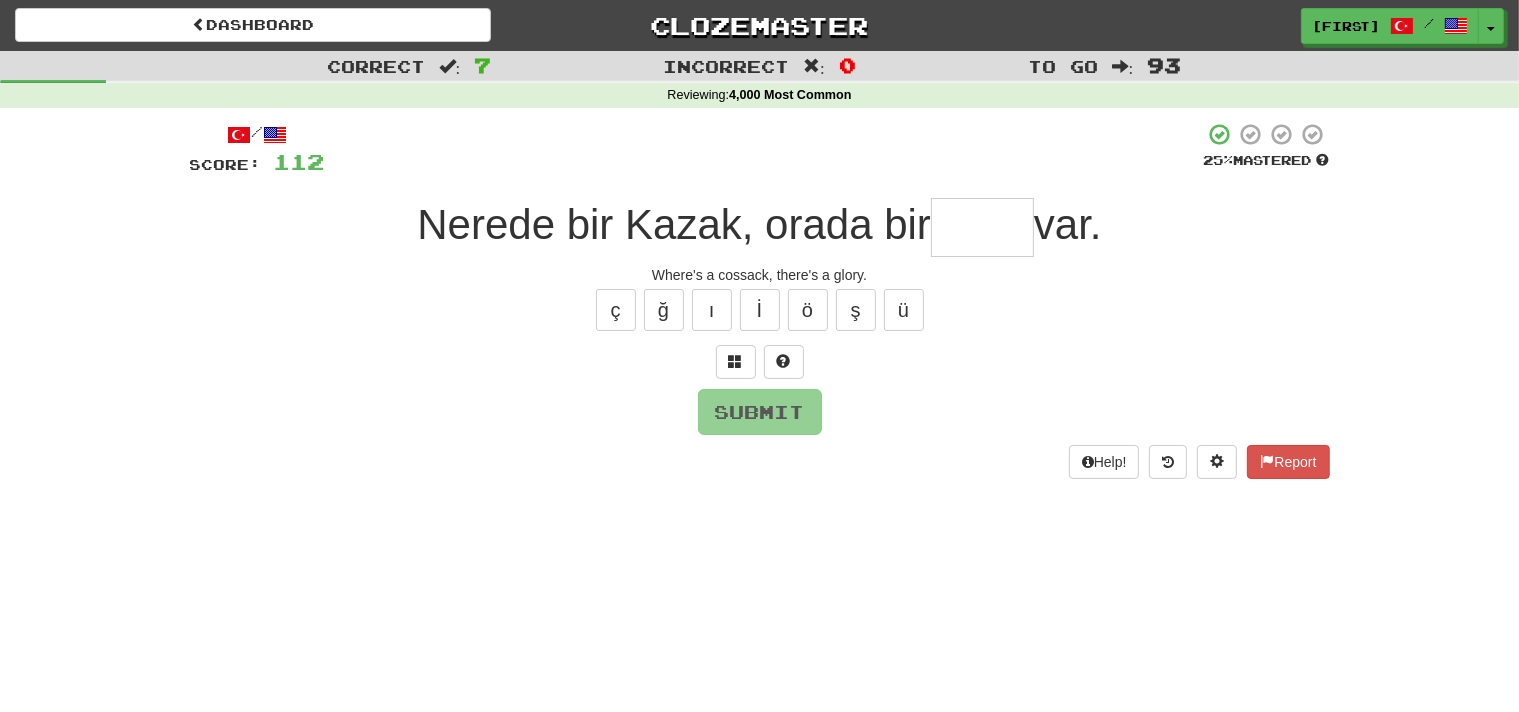 type on "*****" 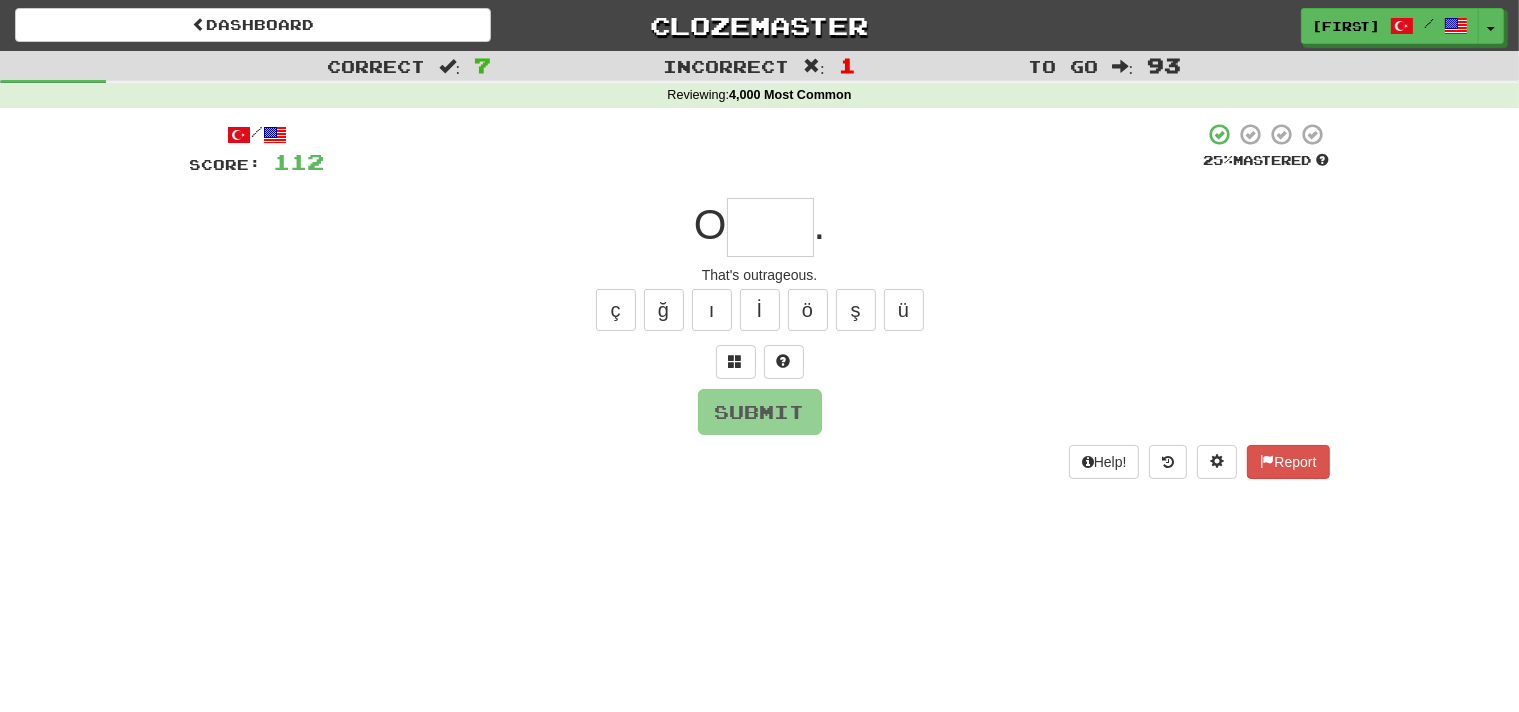 type on "*****" 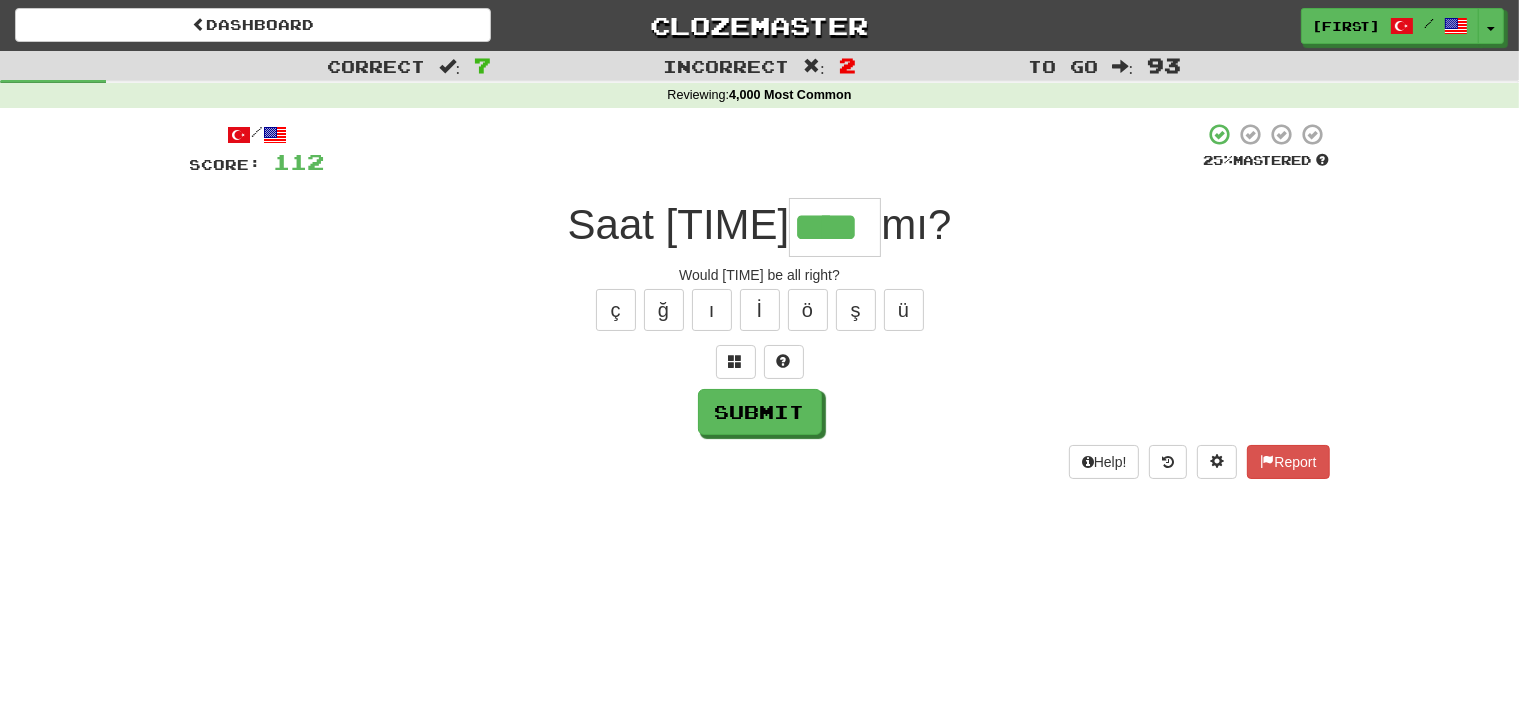 type on "****" 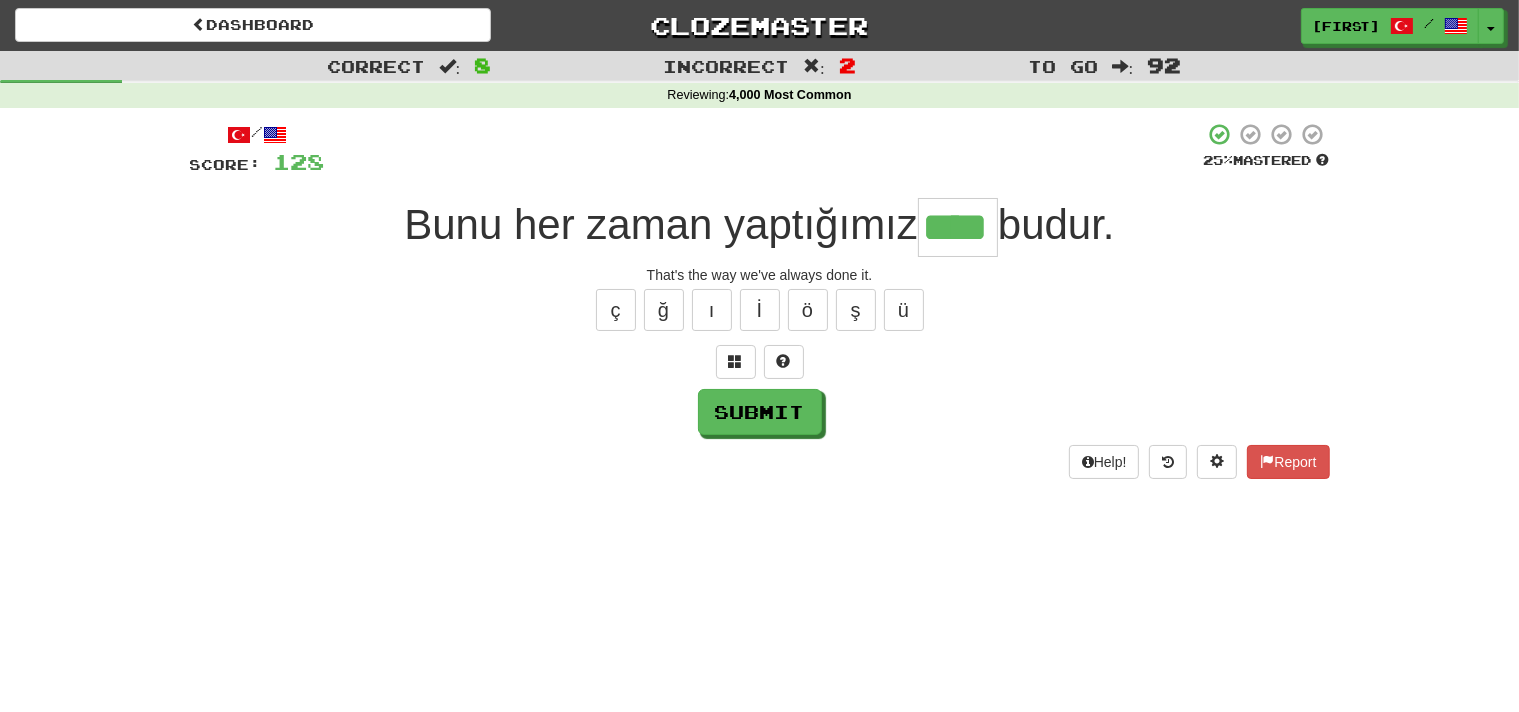 type on "****" 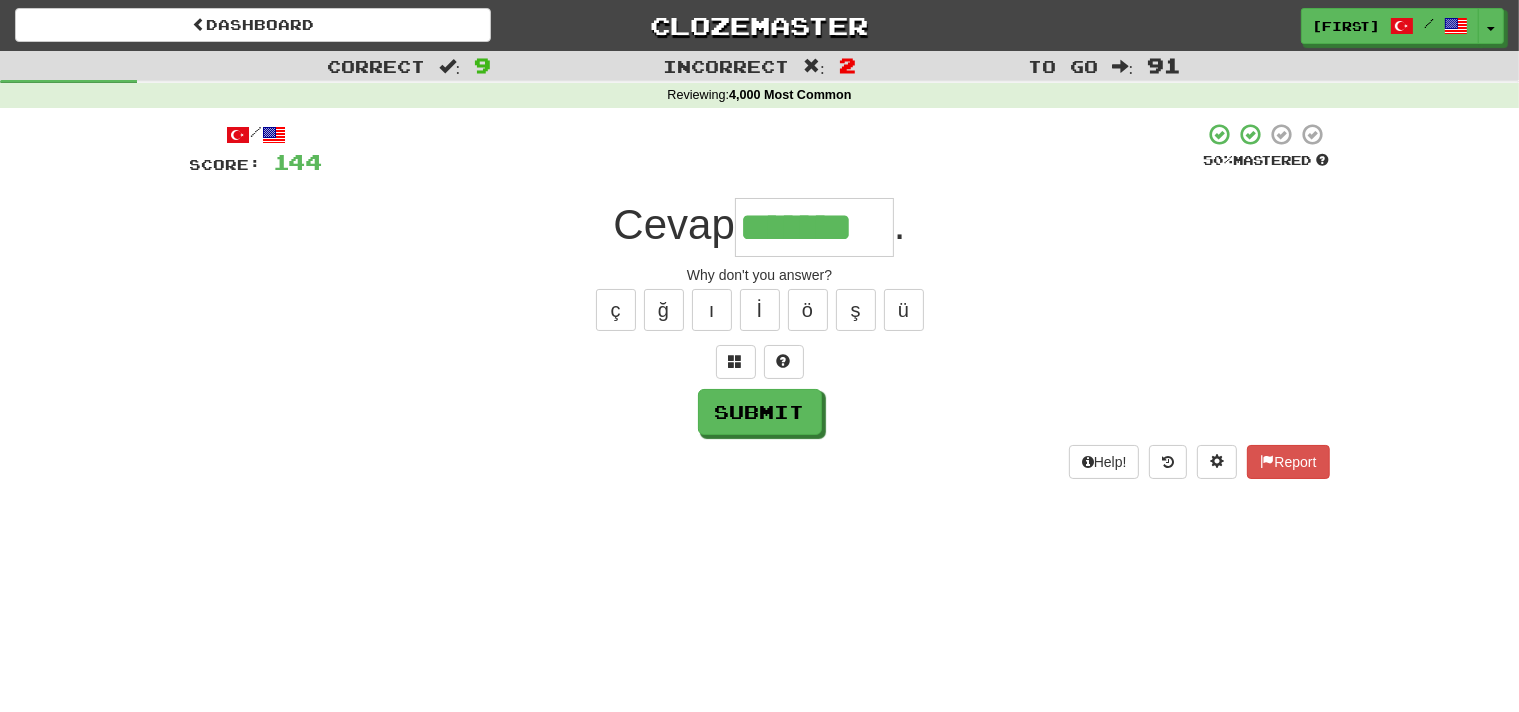 type on "*******" 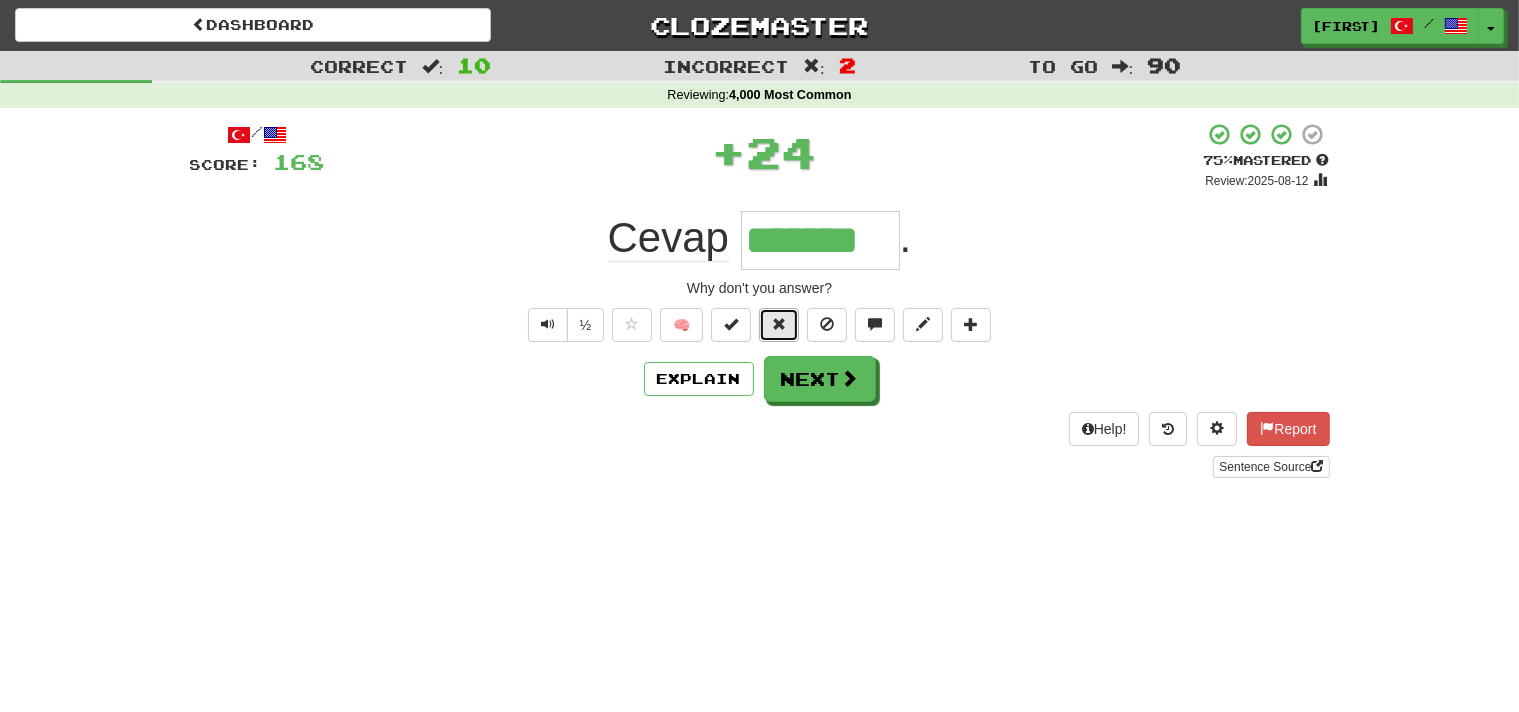 click at bounding box center (779, 325) 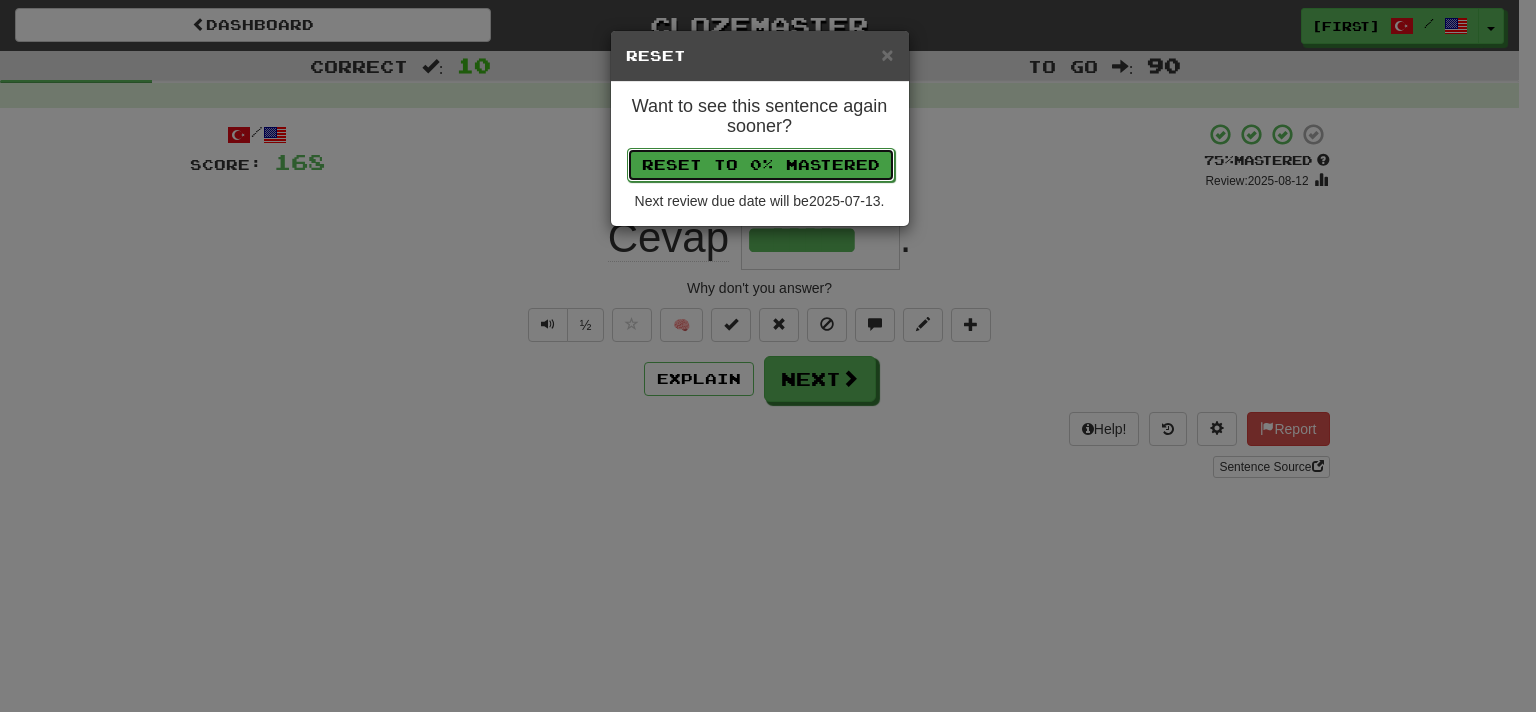 click on "Reset to 0% Mastered" at bounding box center [761, 165] 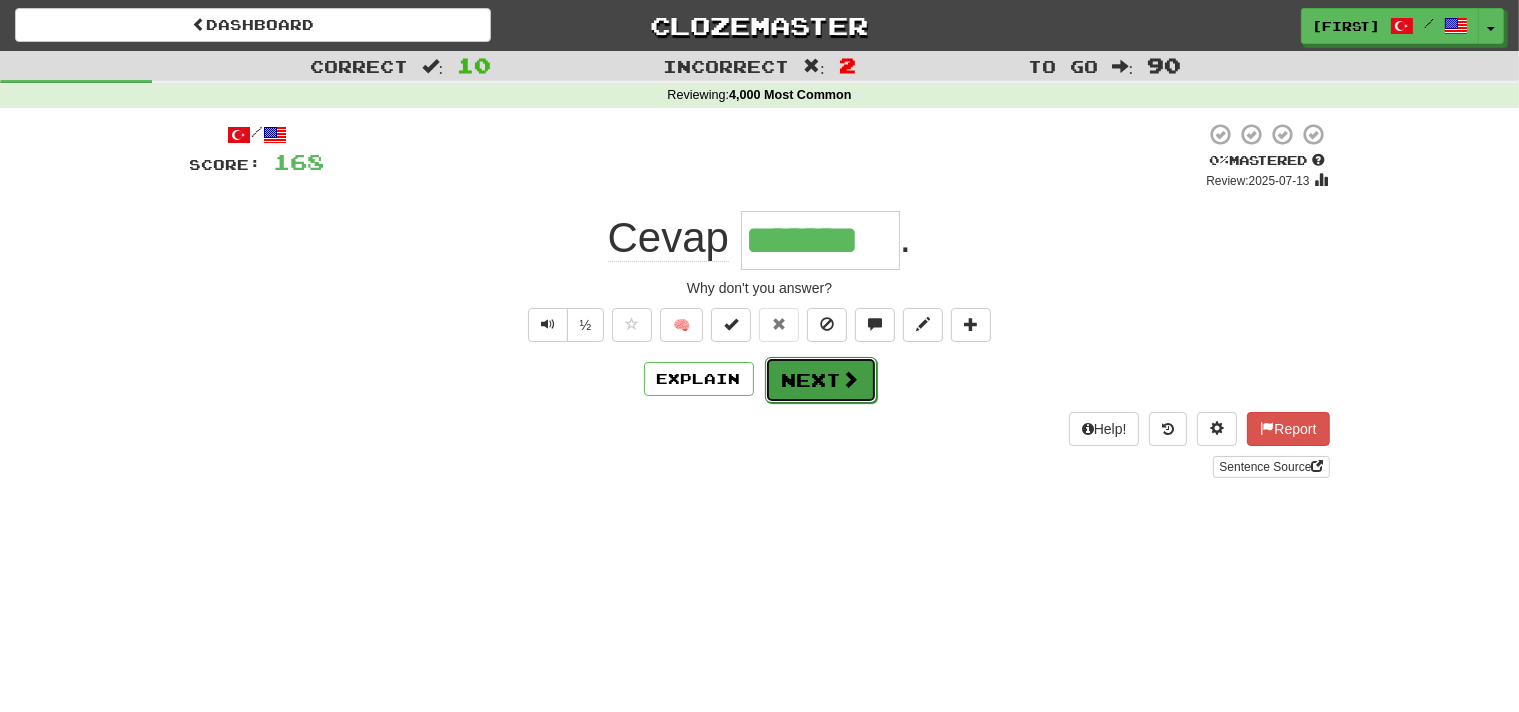 click on "Next" at bounding box center (821, 380) 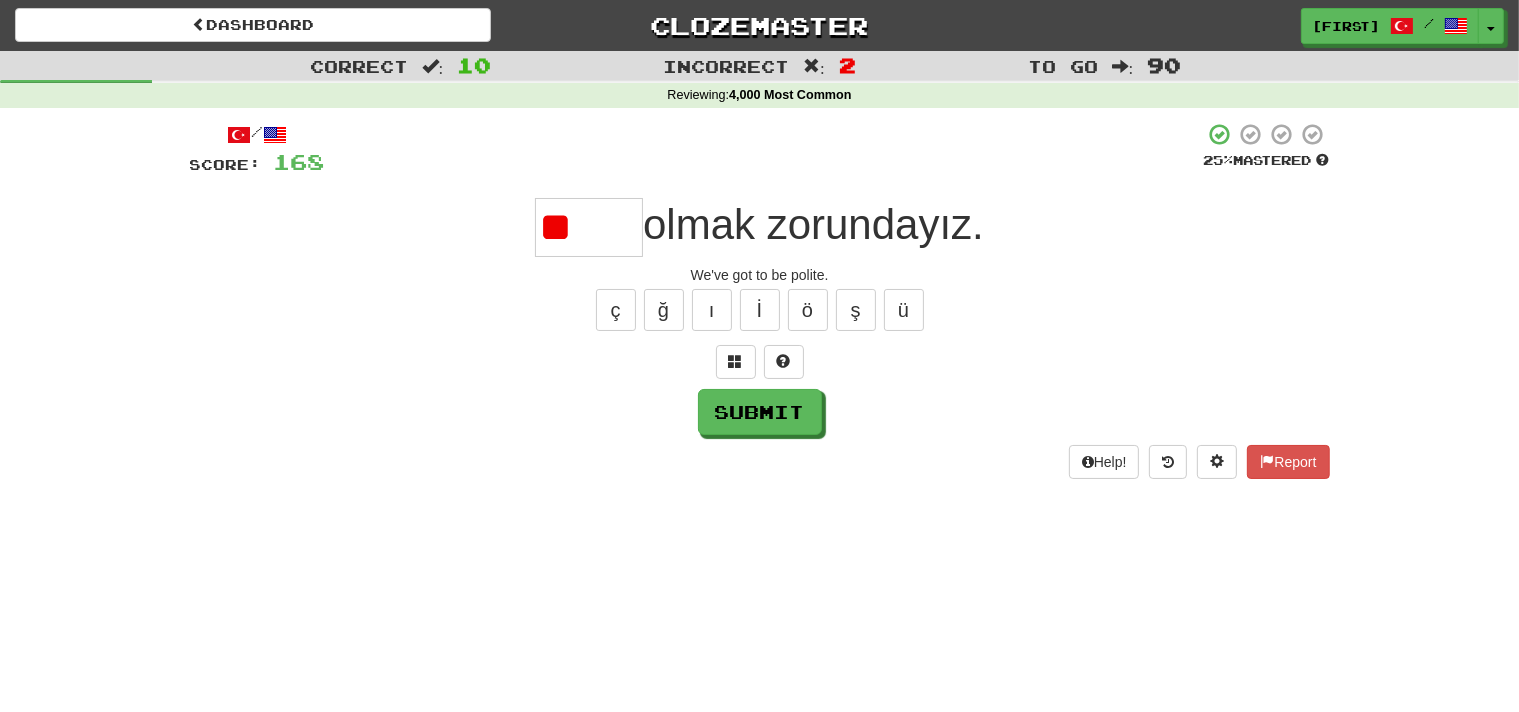 type on "*" 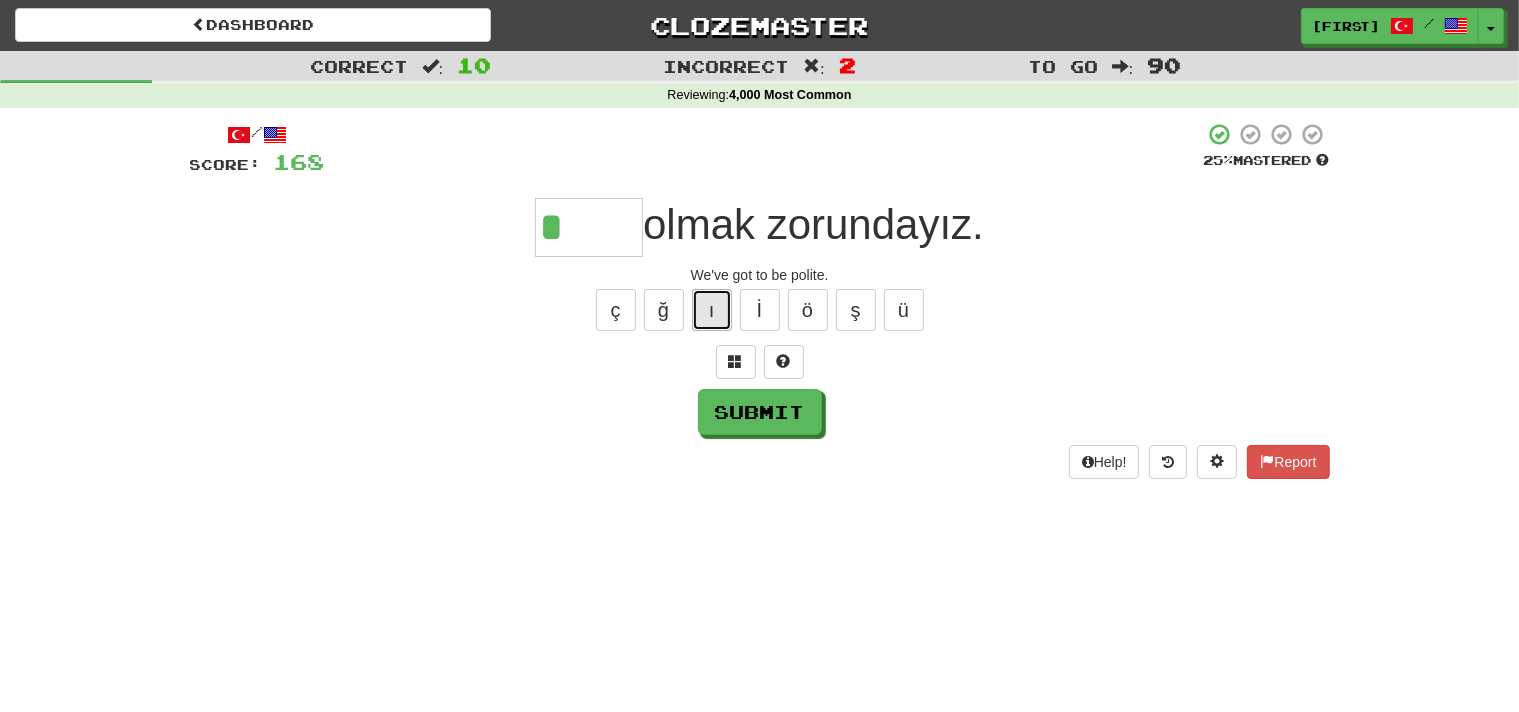 click on "ı" at bounding box center [712, 310] 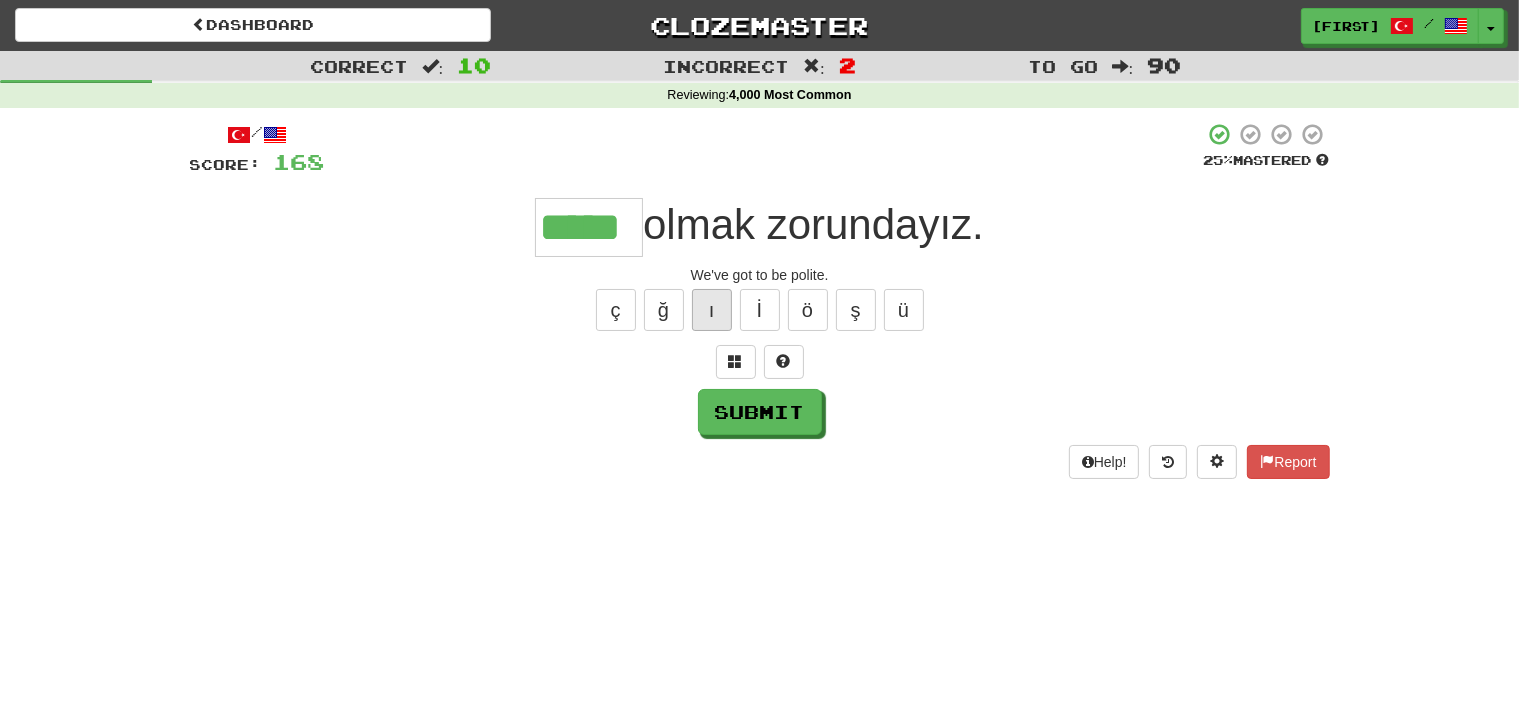 type on "*****" 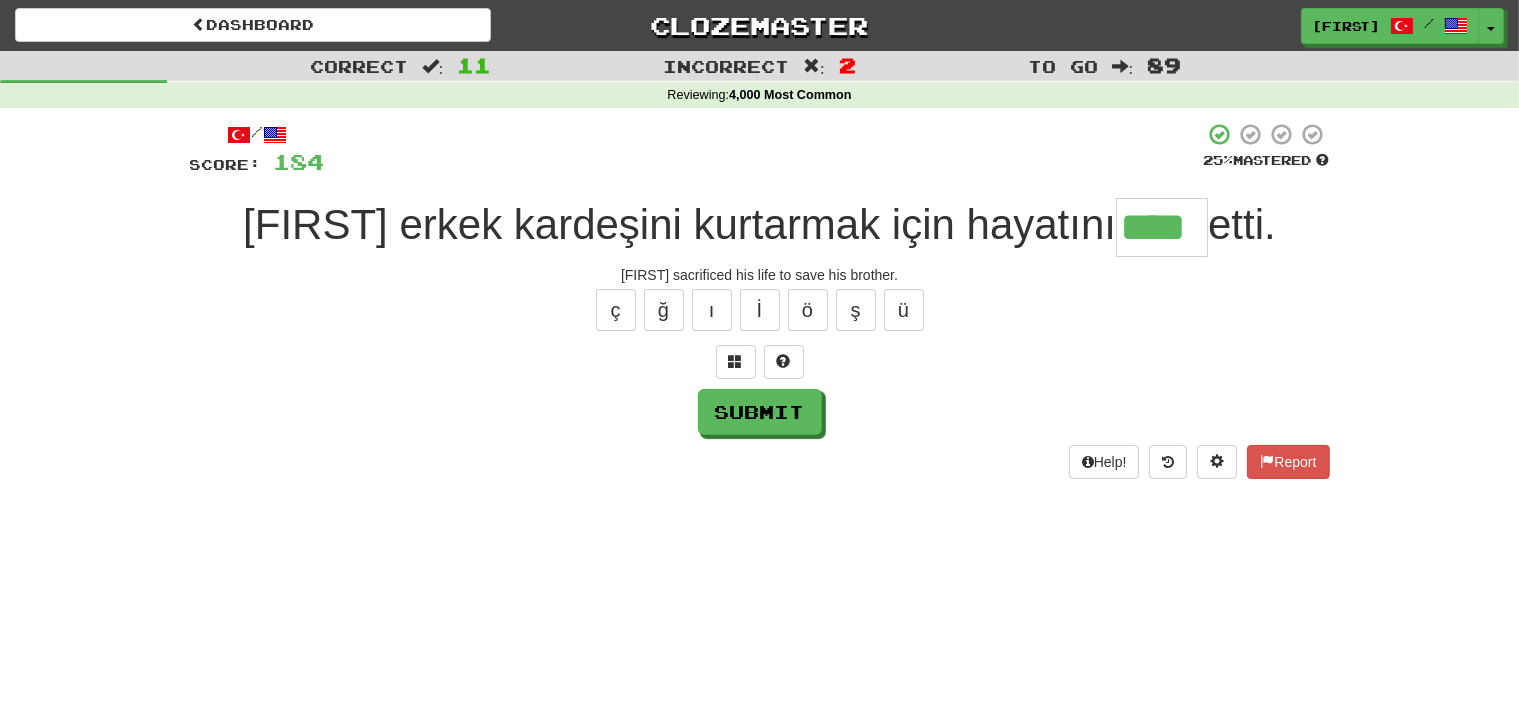 type on "****" 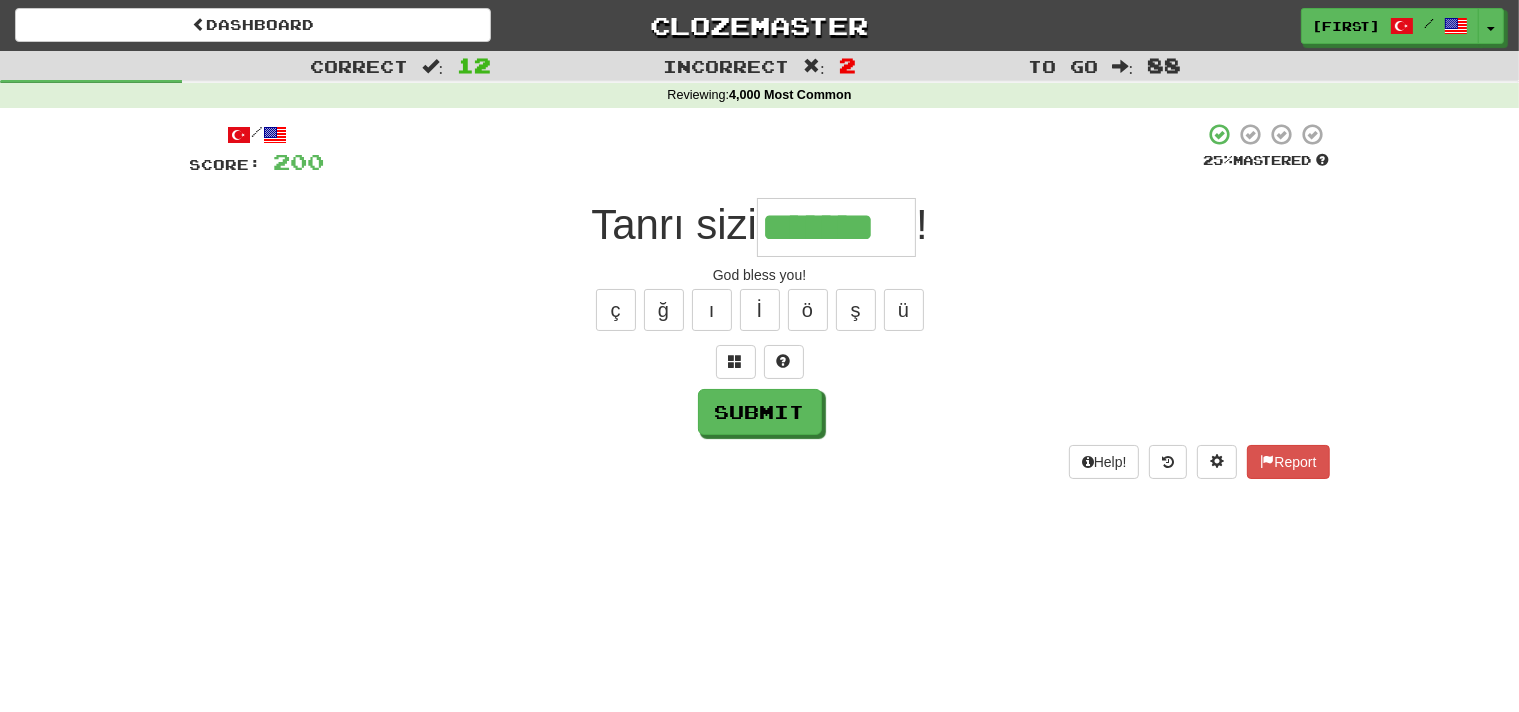 type on "*******" 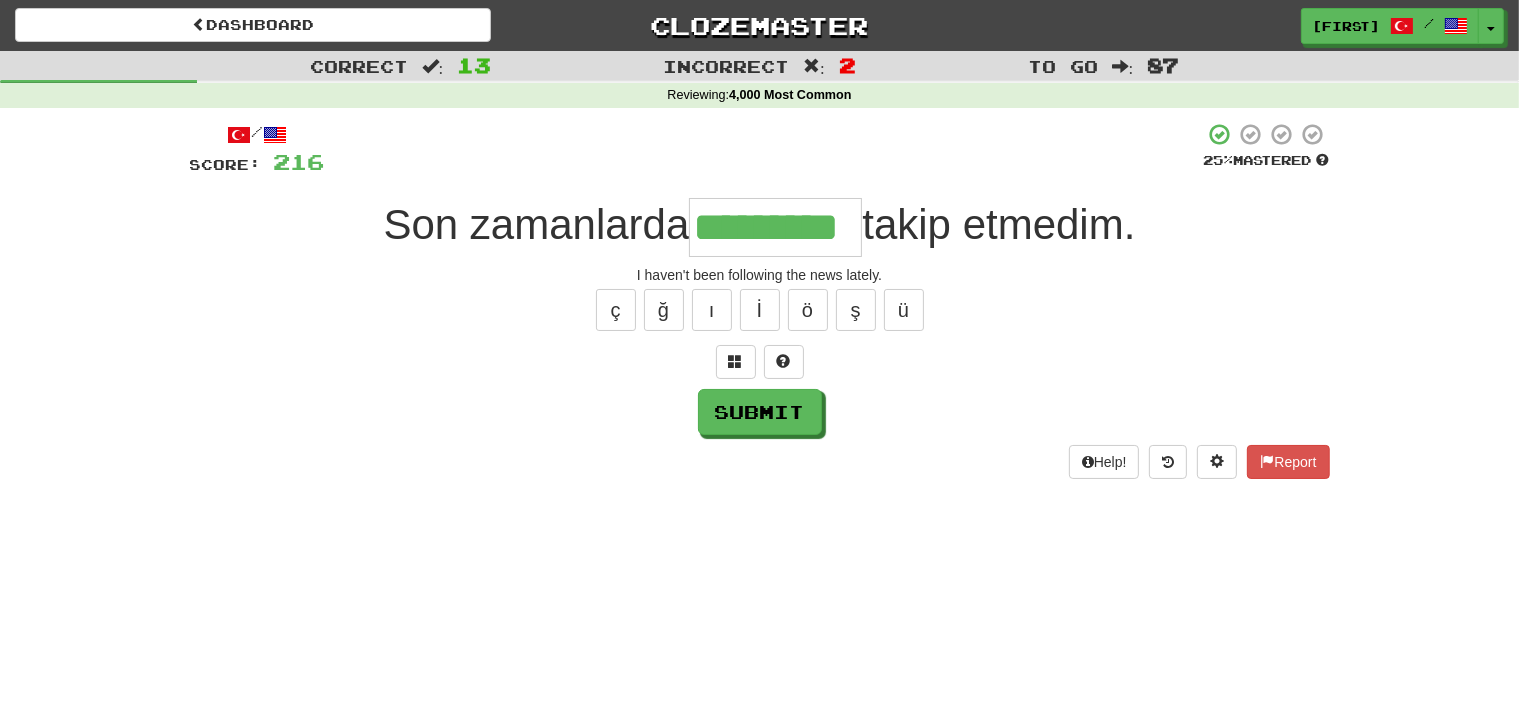 type on "*********" 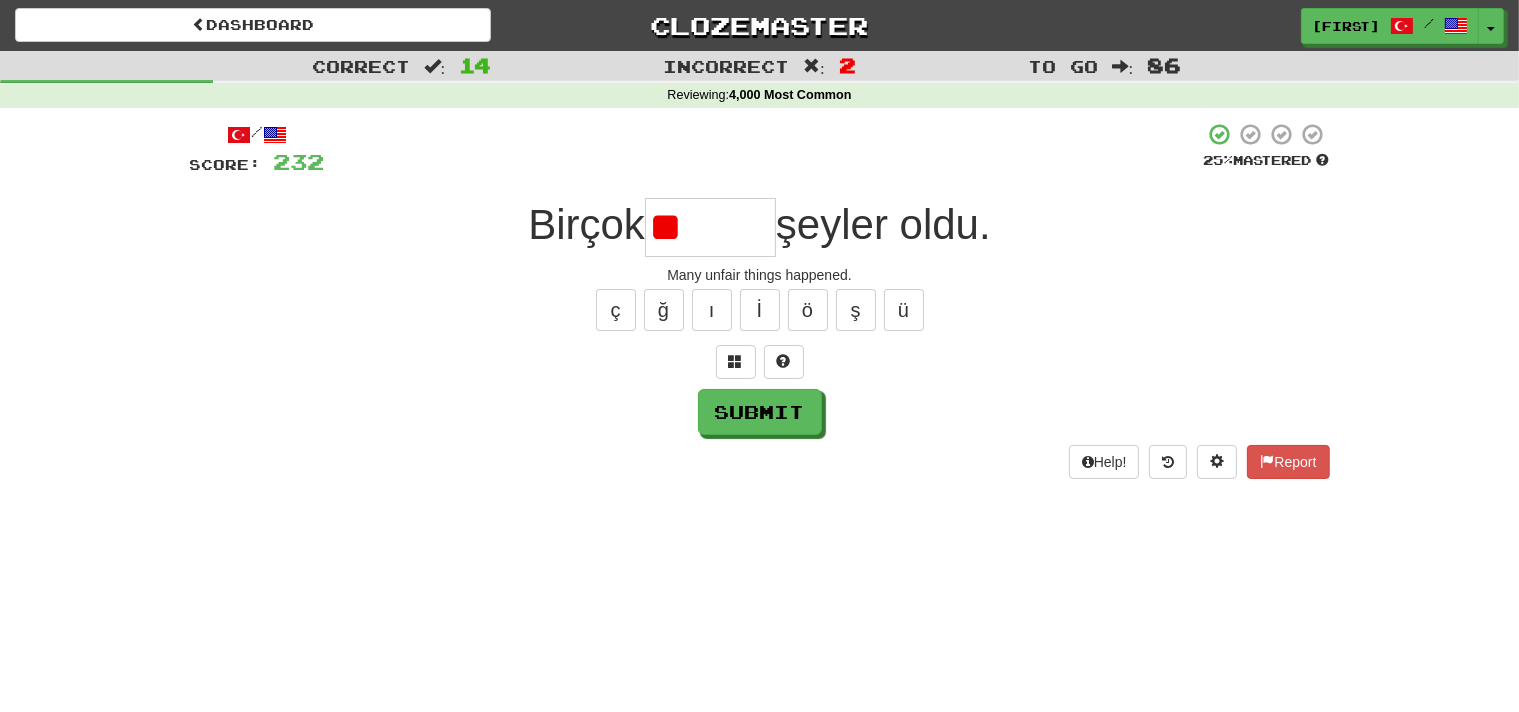 type on "*" 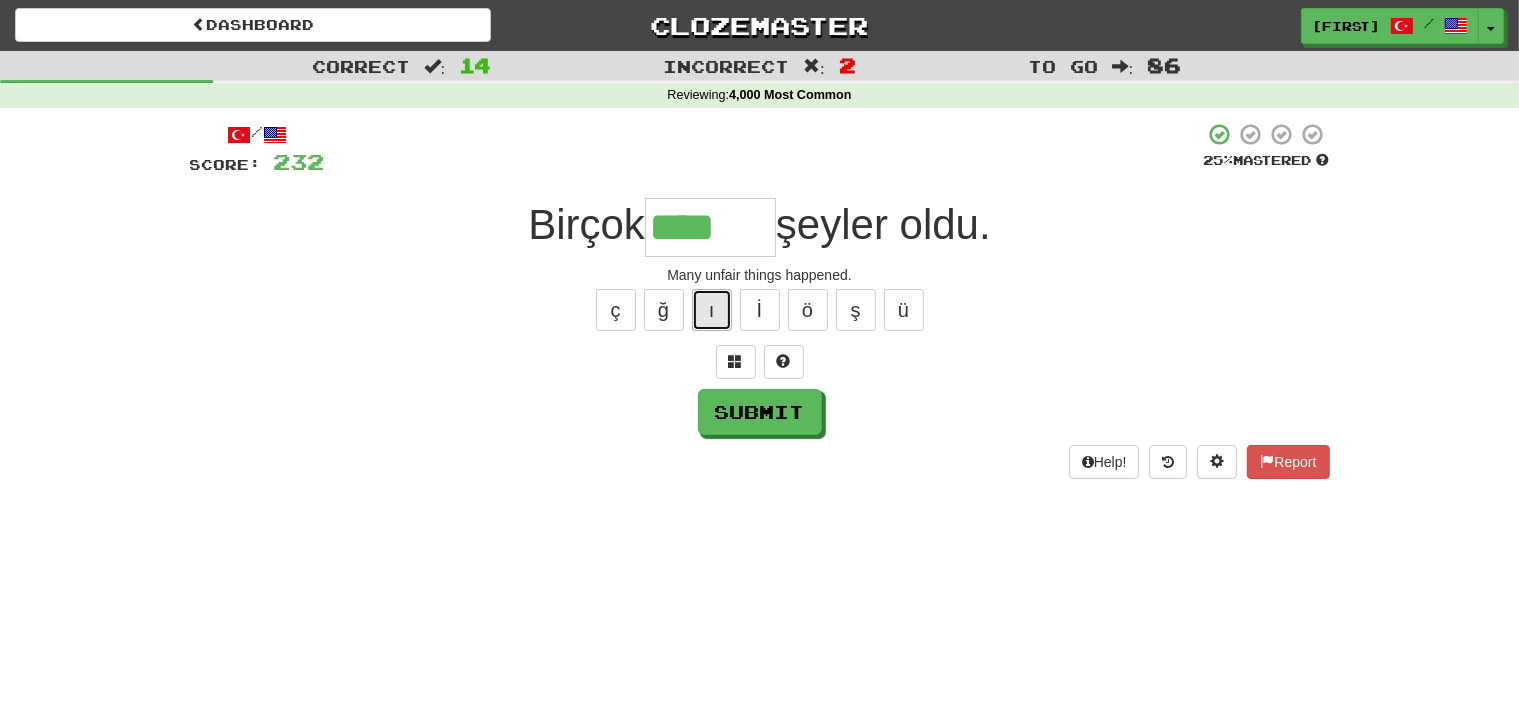 click on "ı" at bounding box center (712, 310) 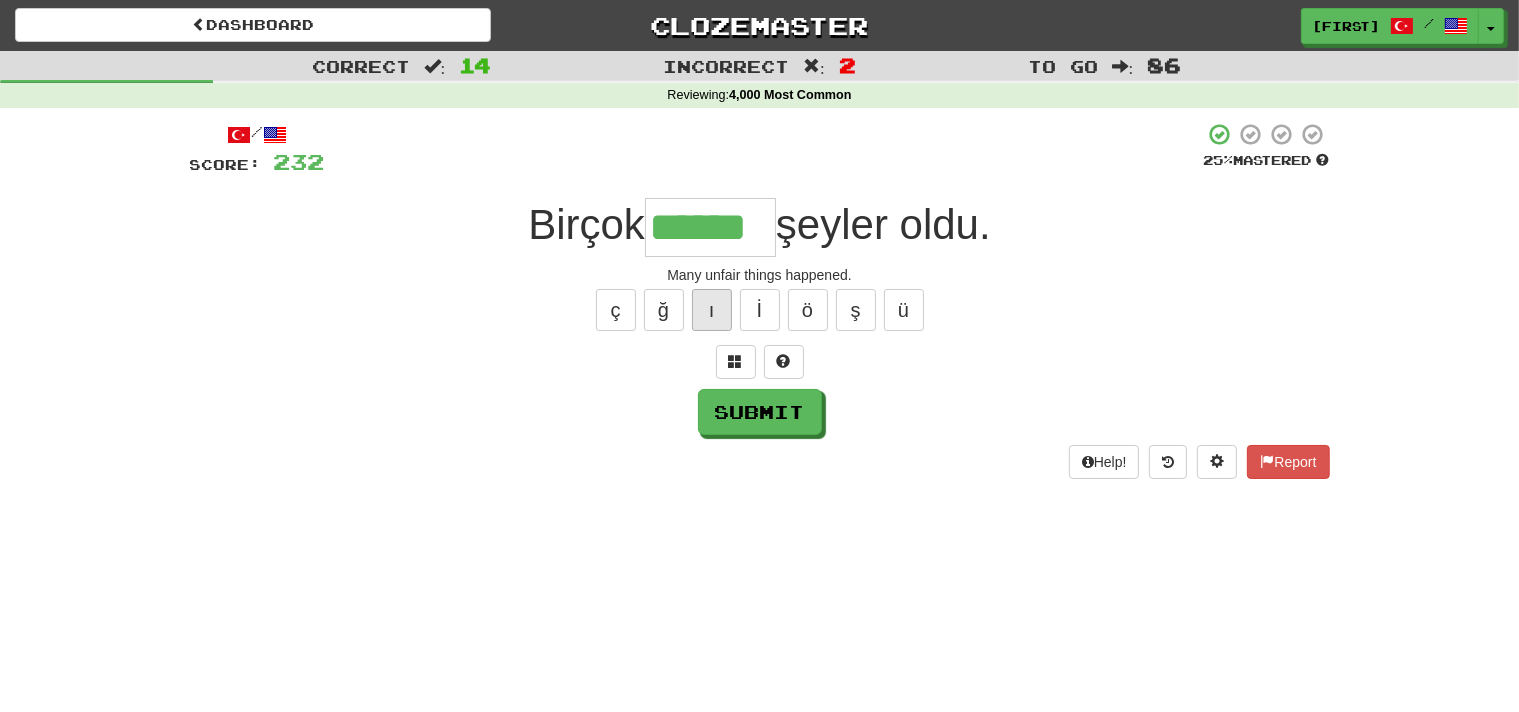 type on "******" 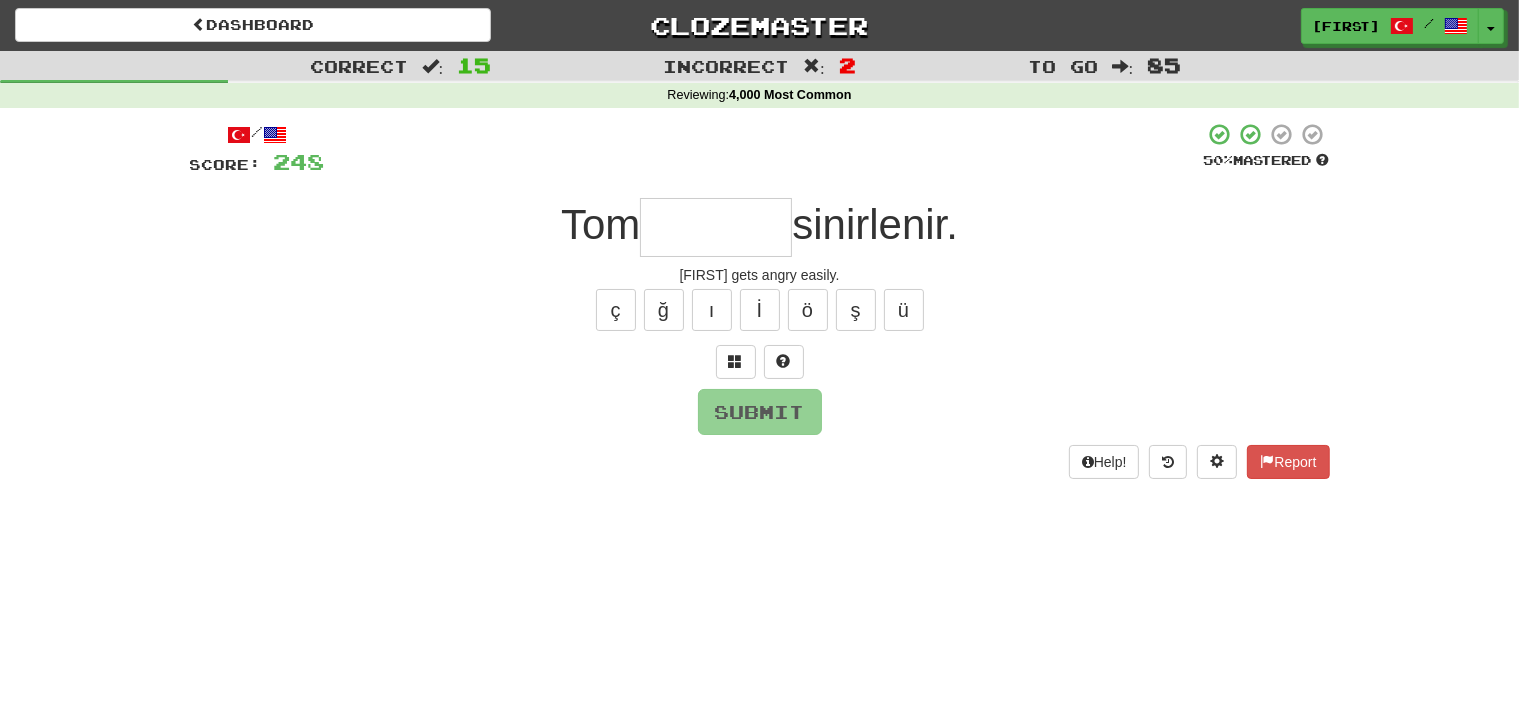 type on "*" 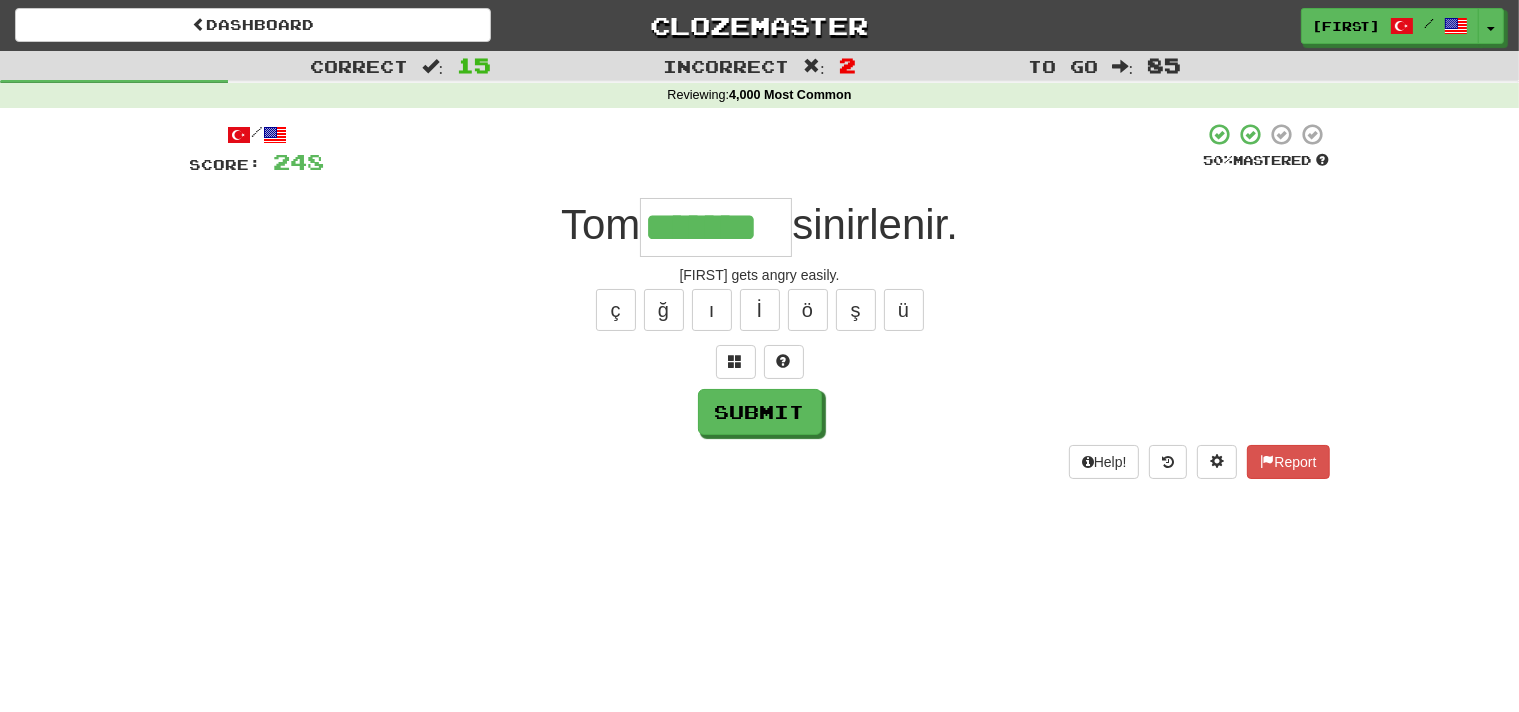 type on "*******" 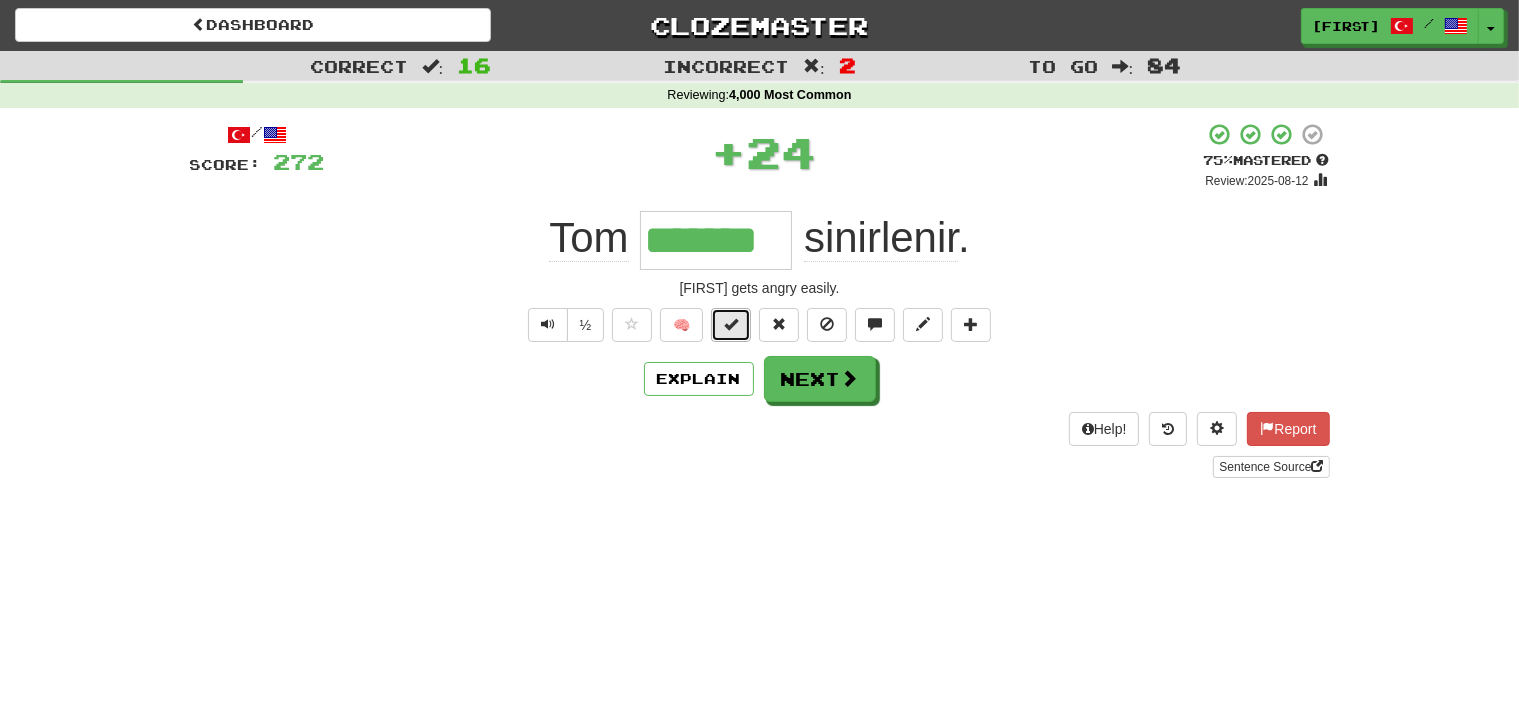 click at bounding box center [731, 325] 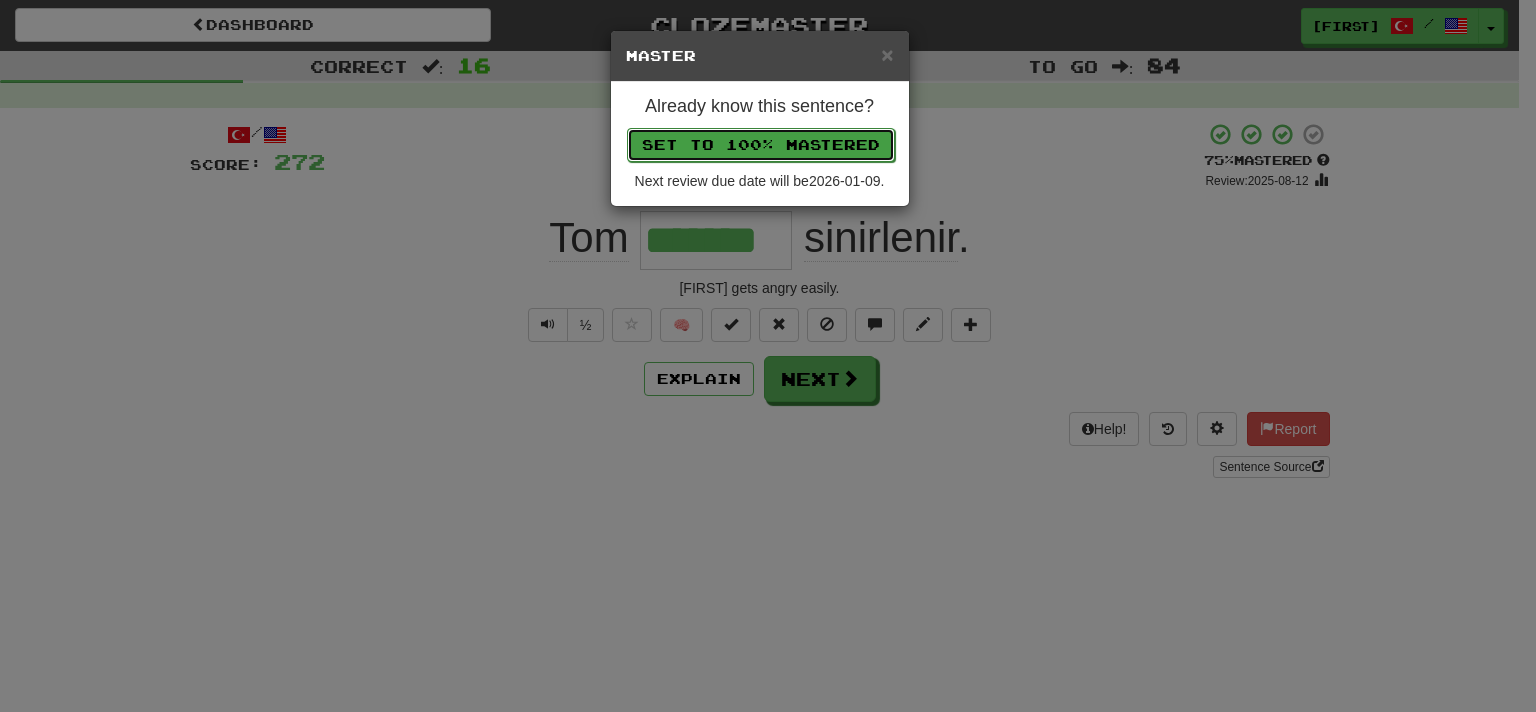 click on "Set to 100% Mastered" at bounding box center [761, 145] 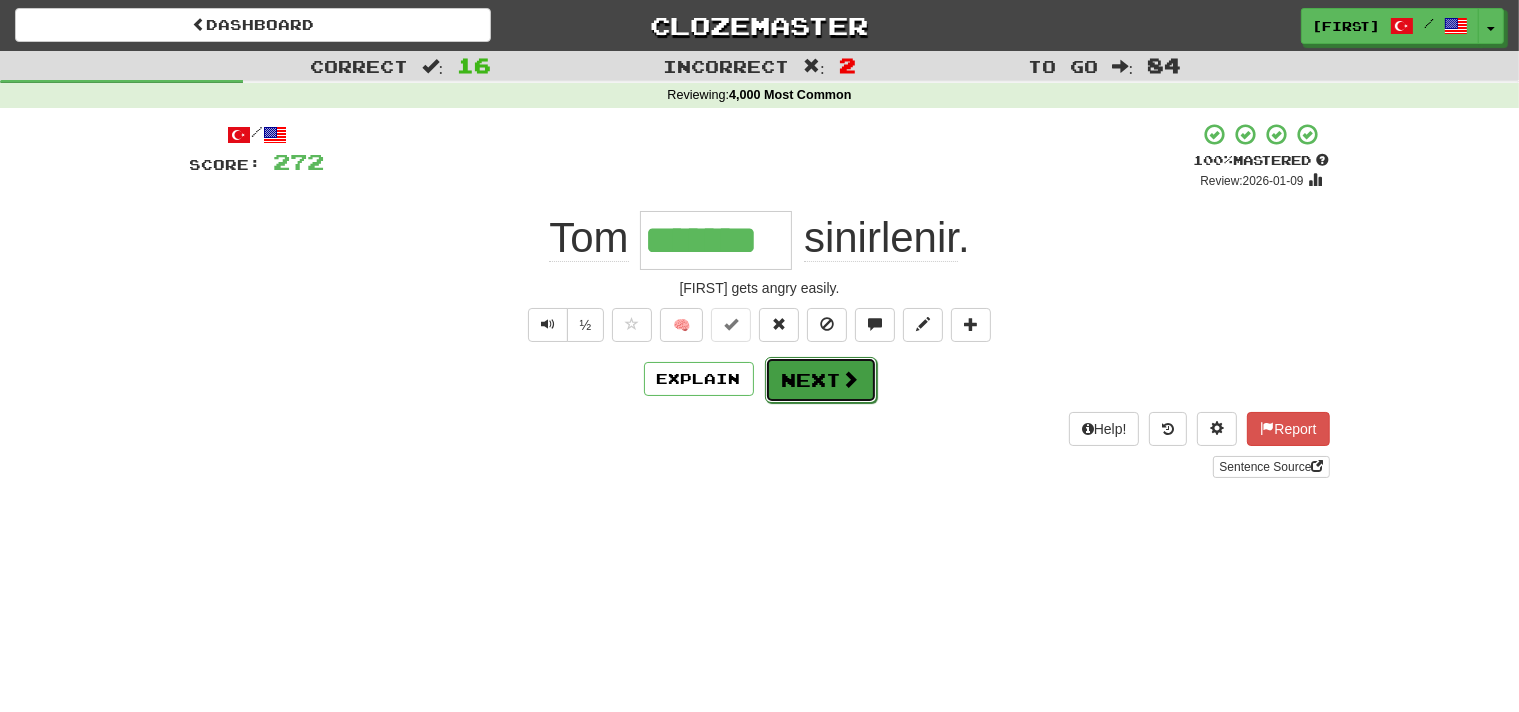 click on "Next" at bounding box center (821, 380) 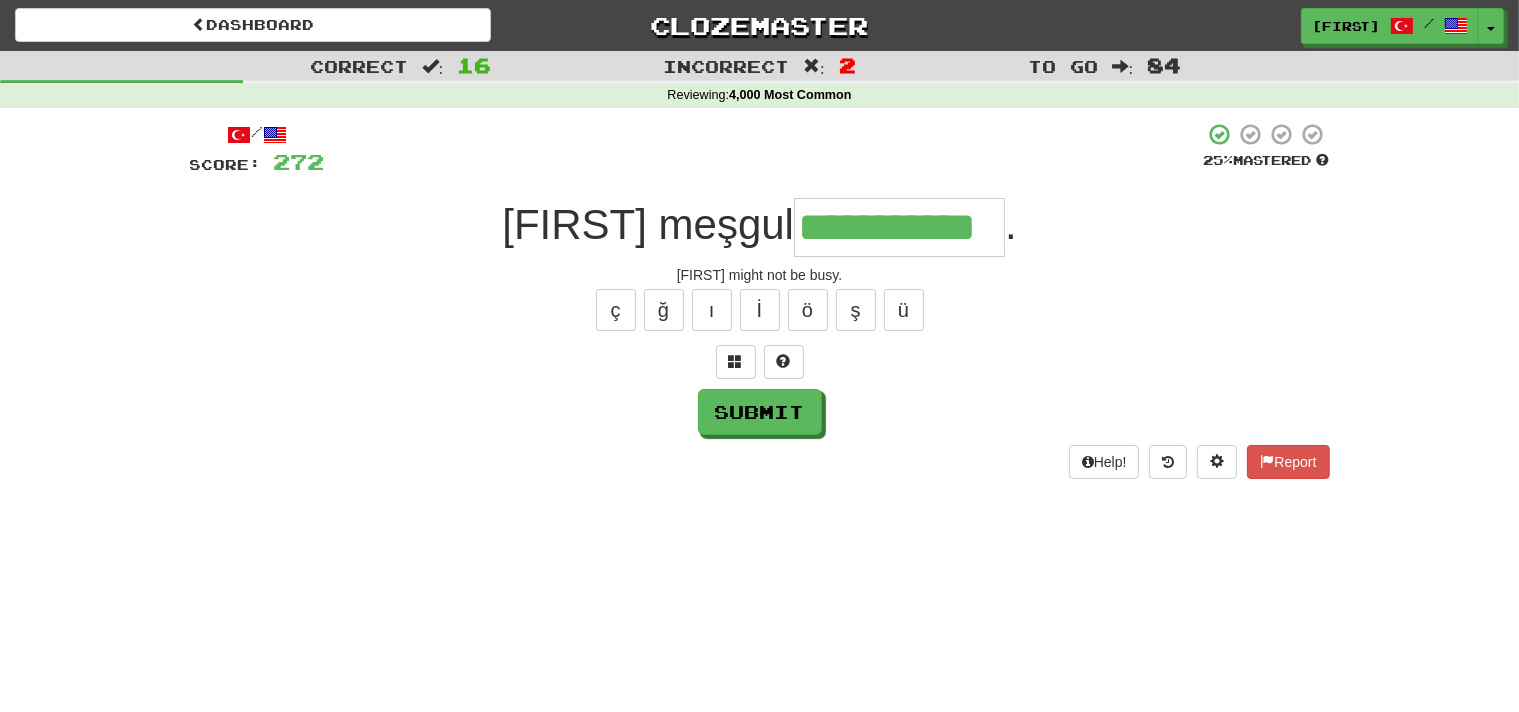 type on "**********" 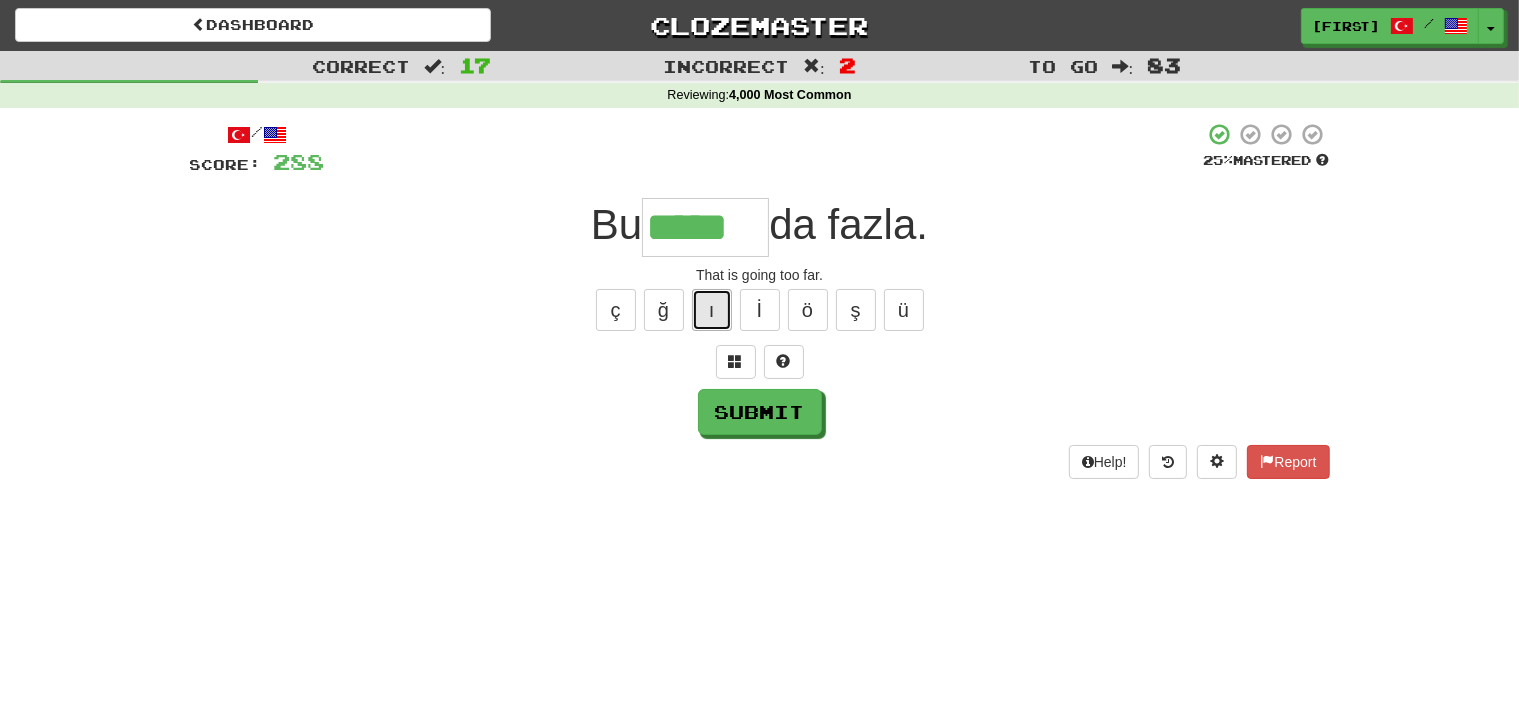click on "ı" at bounding box center [712, 310] 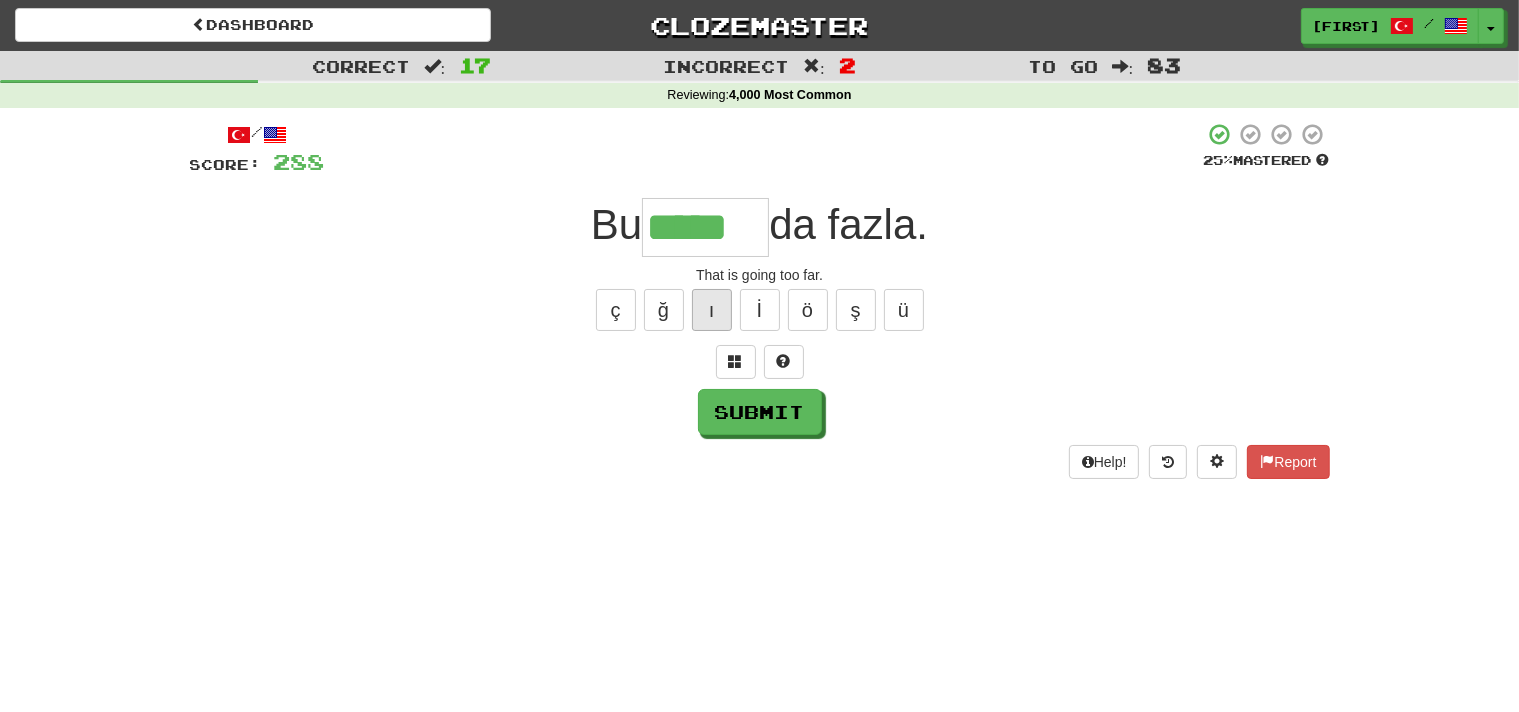 type on "******" 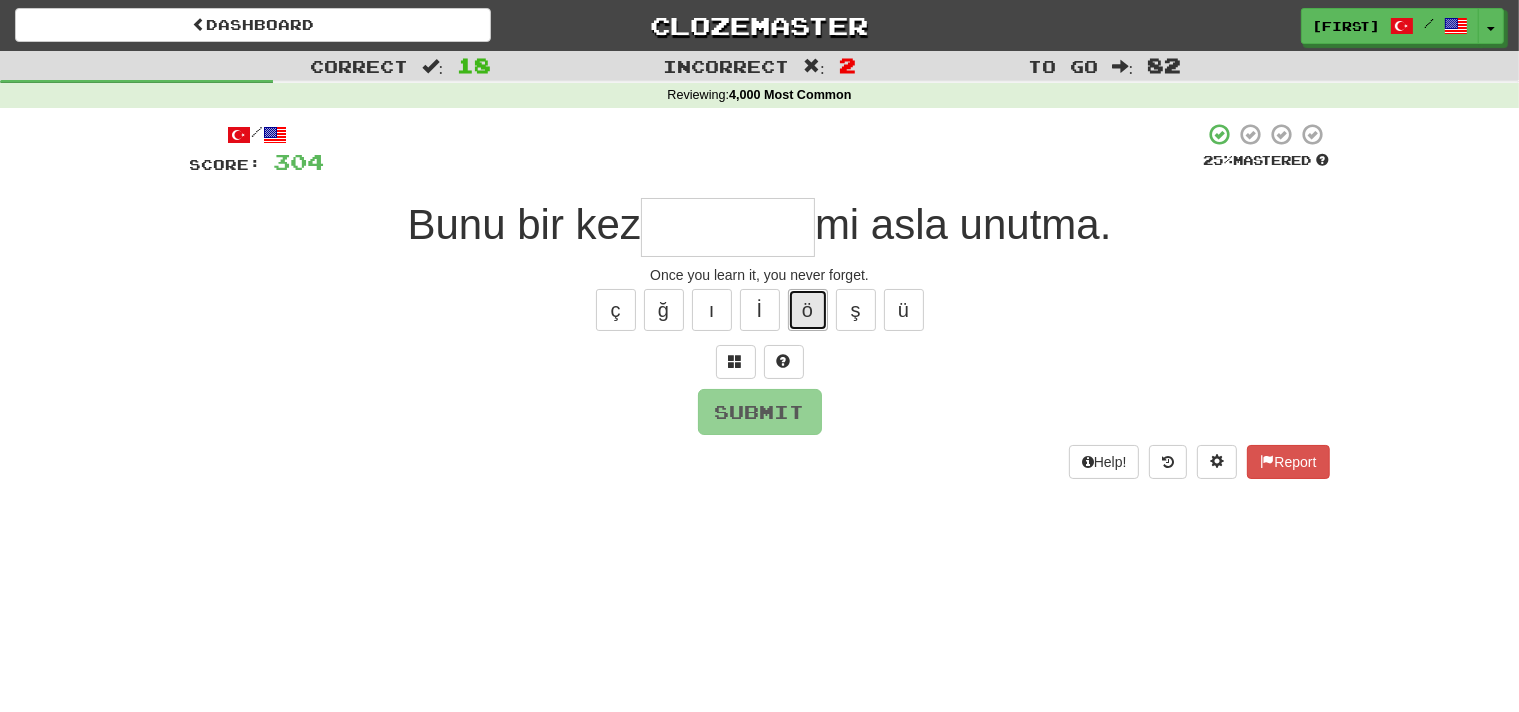 click on "ö" at bounding box center (808, 310) 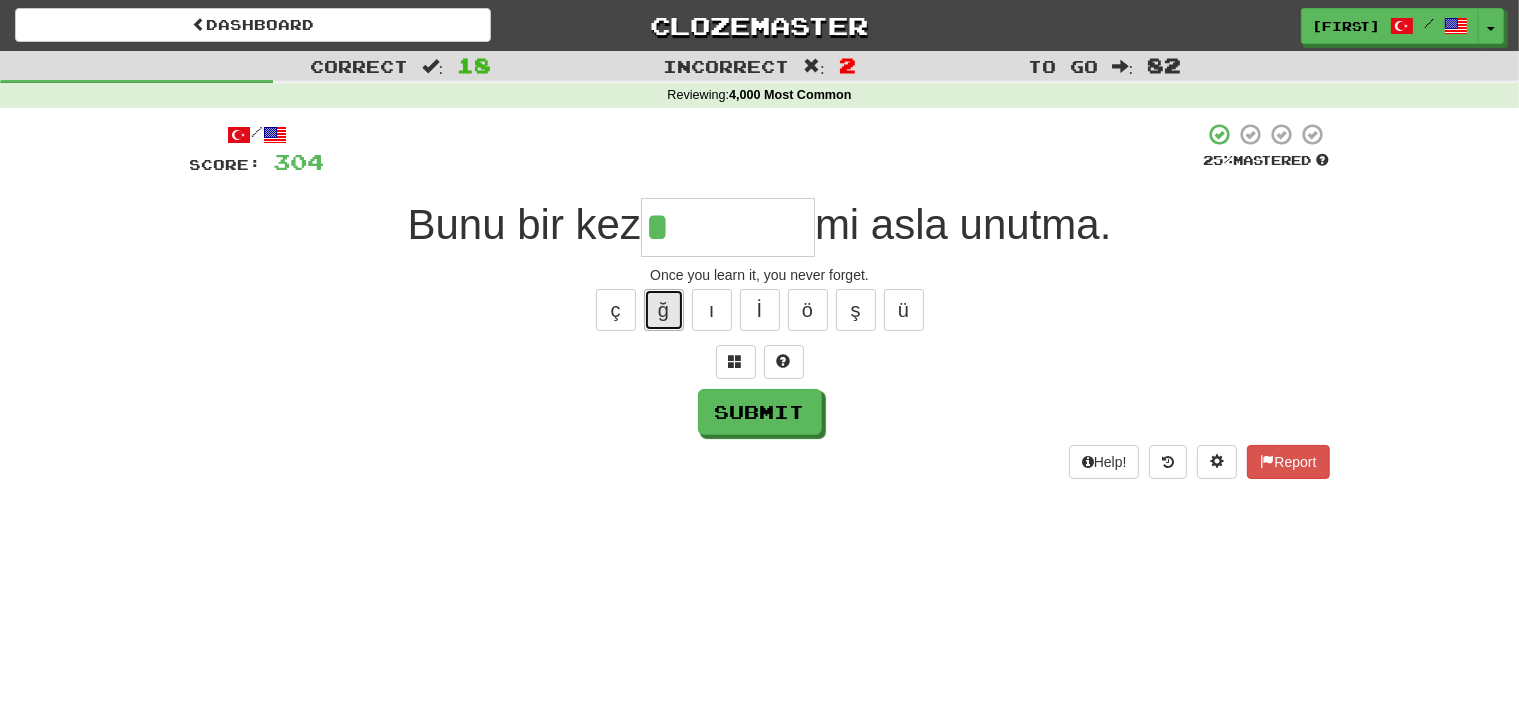 click on "ğ" at bounding box center [664, 310] 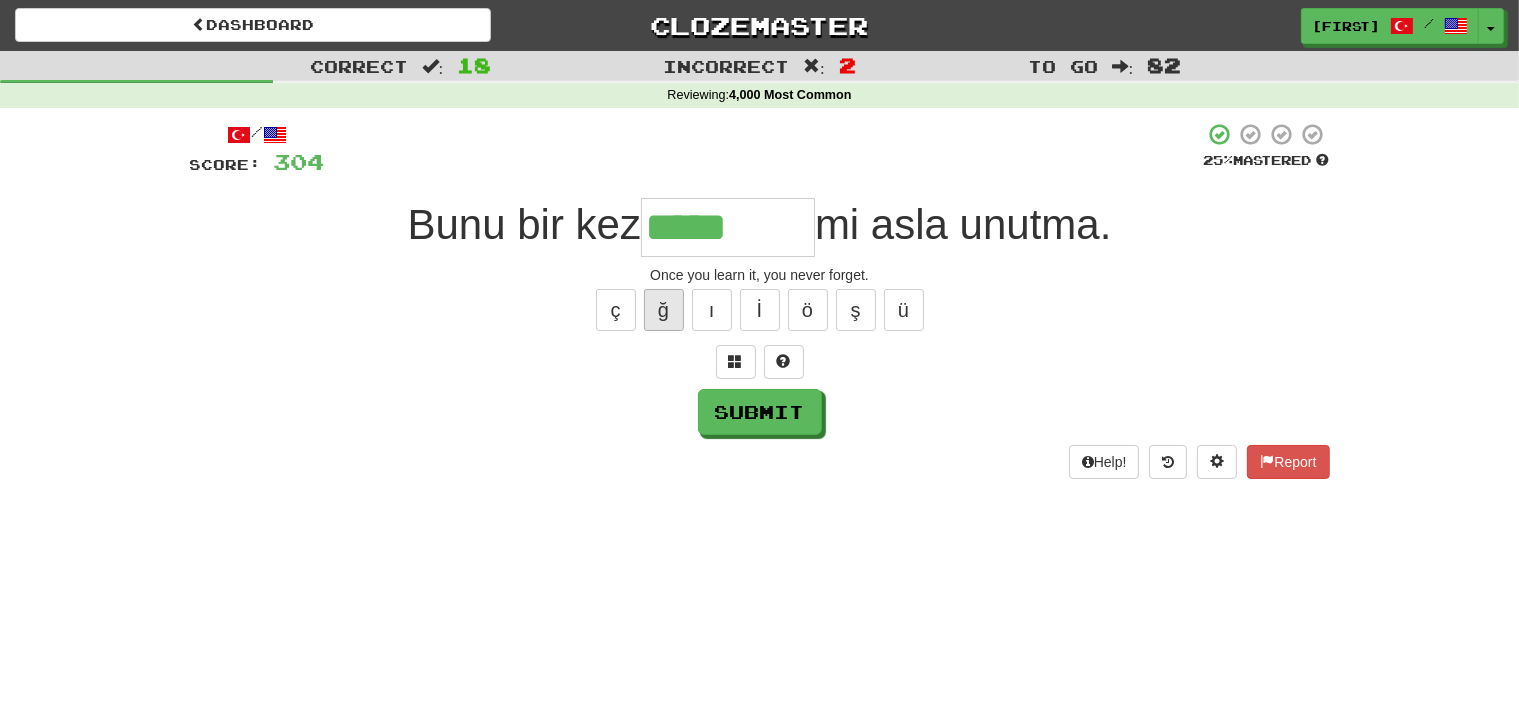 type on "********" 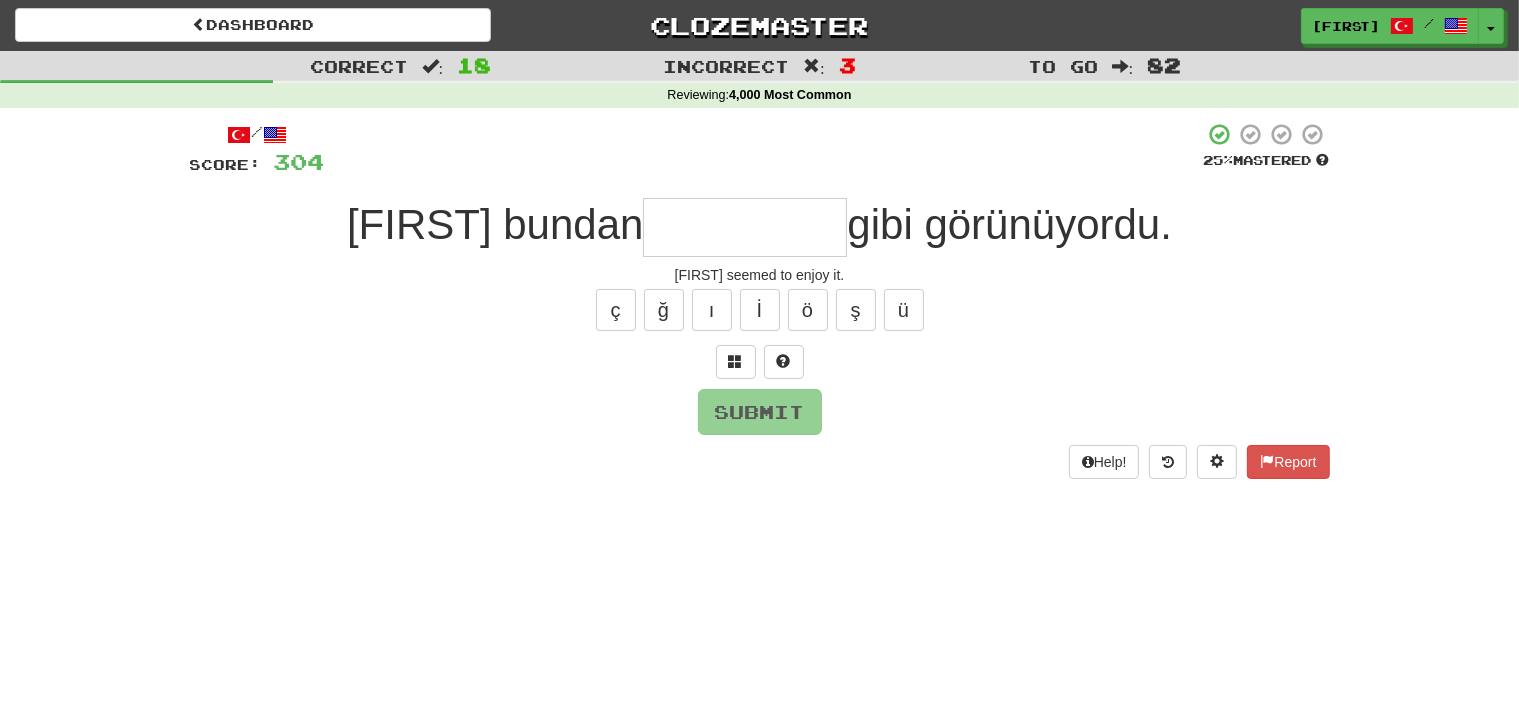 type on "*" 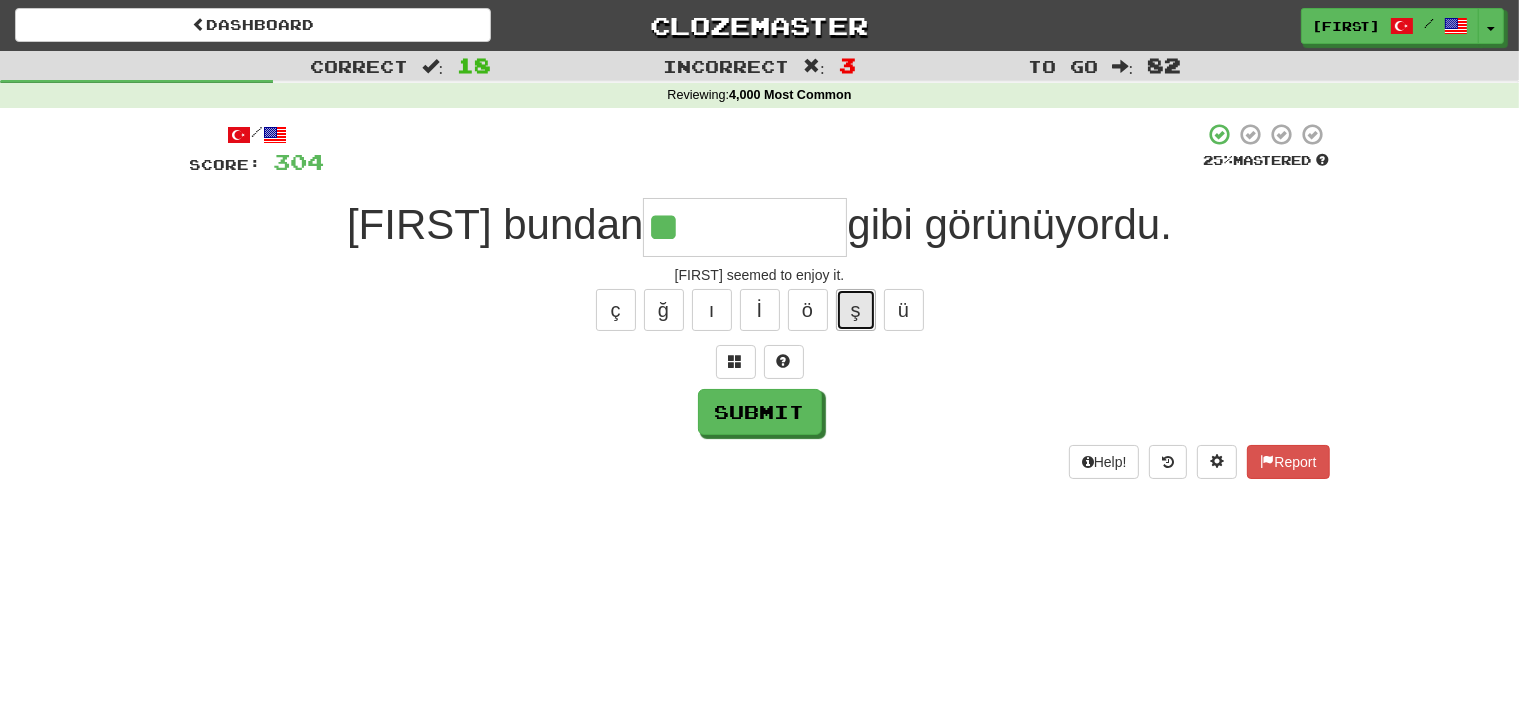 click on "ş" at bounding box center [856, 310] 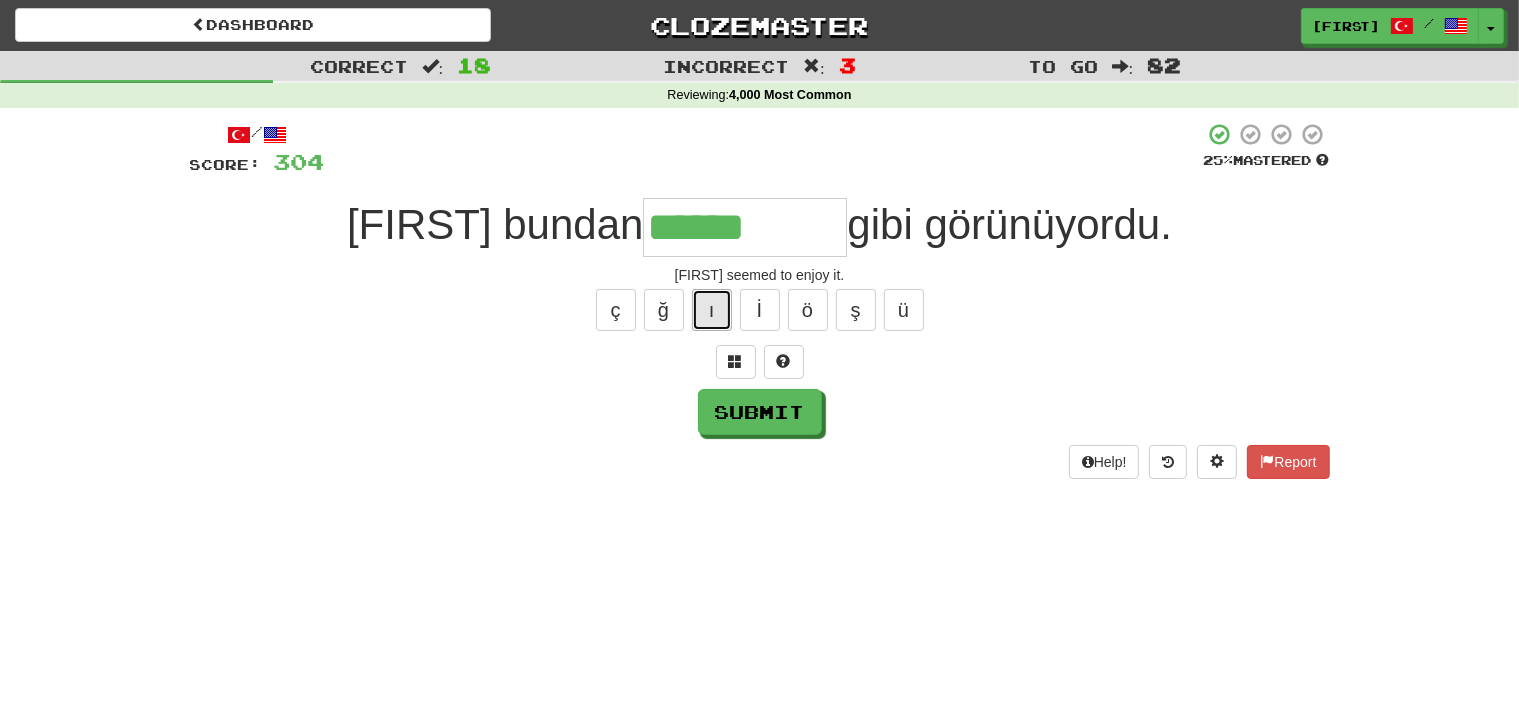 click on "ı" at bounding box center [712, 310] 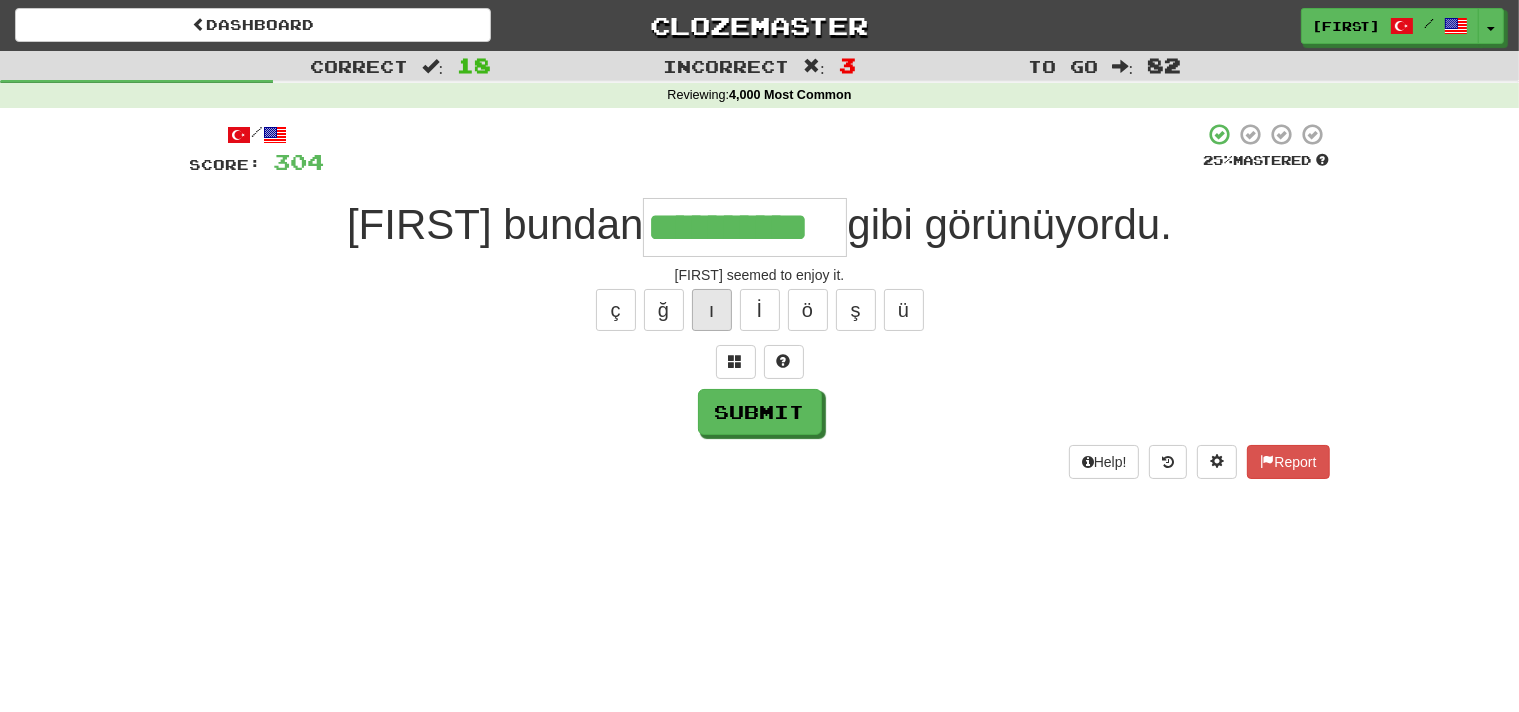 type on "**********" 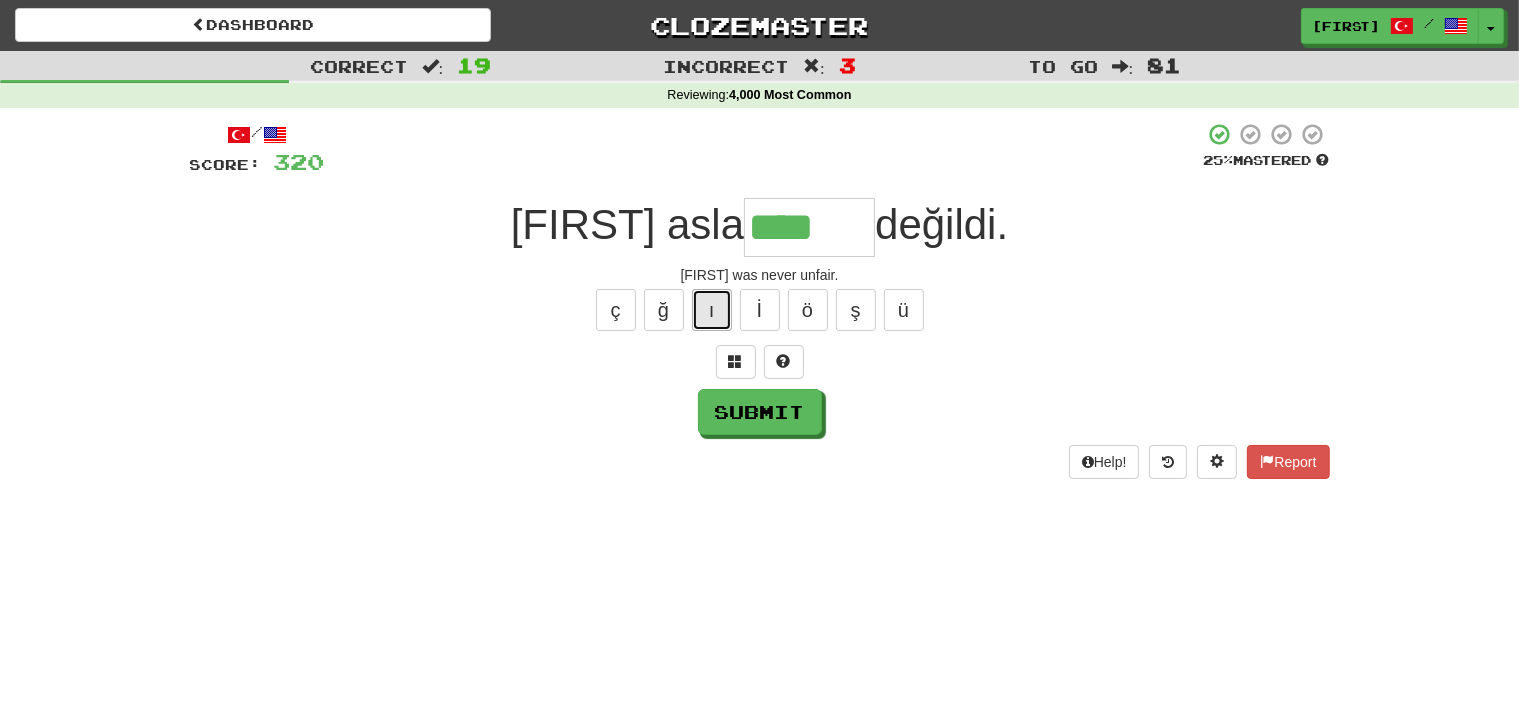 click on "ı" at bounding box center [712, 310] 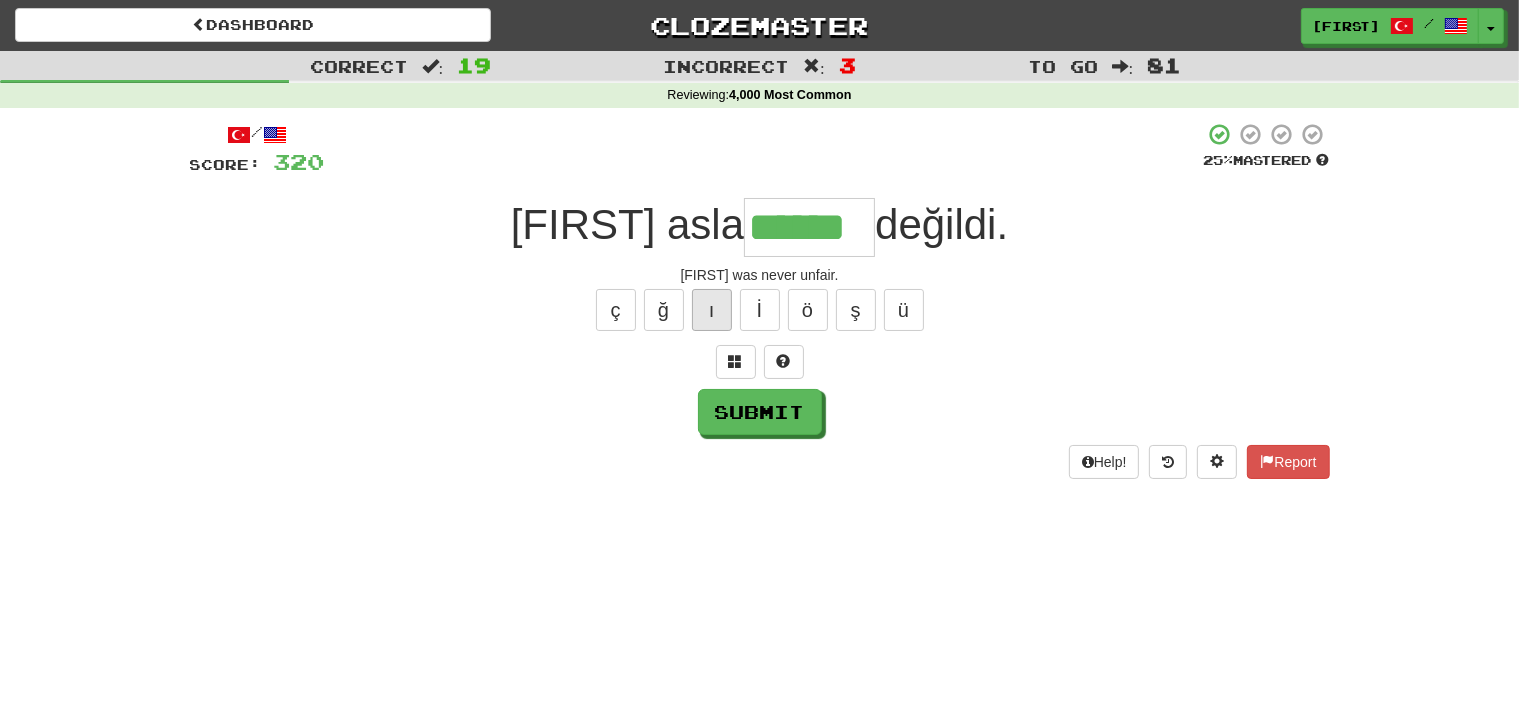 type on "******" 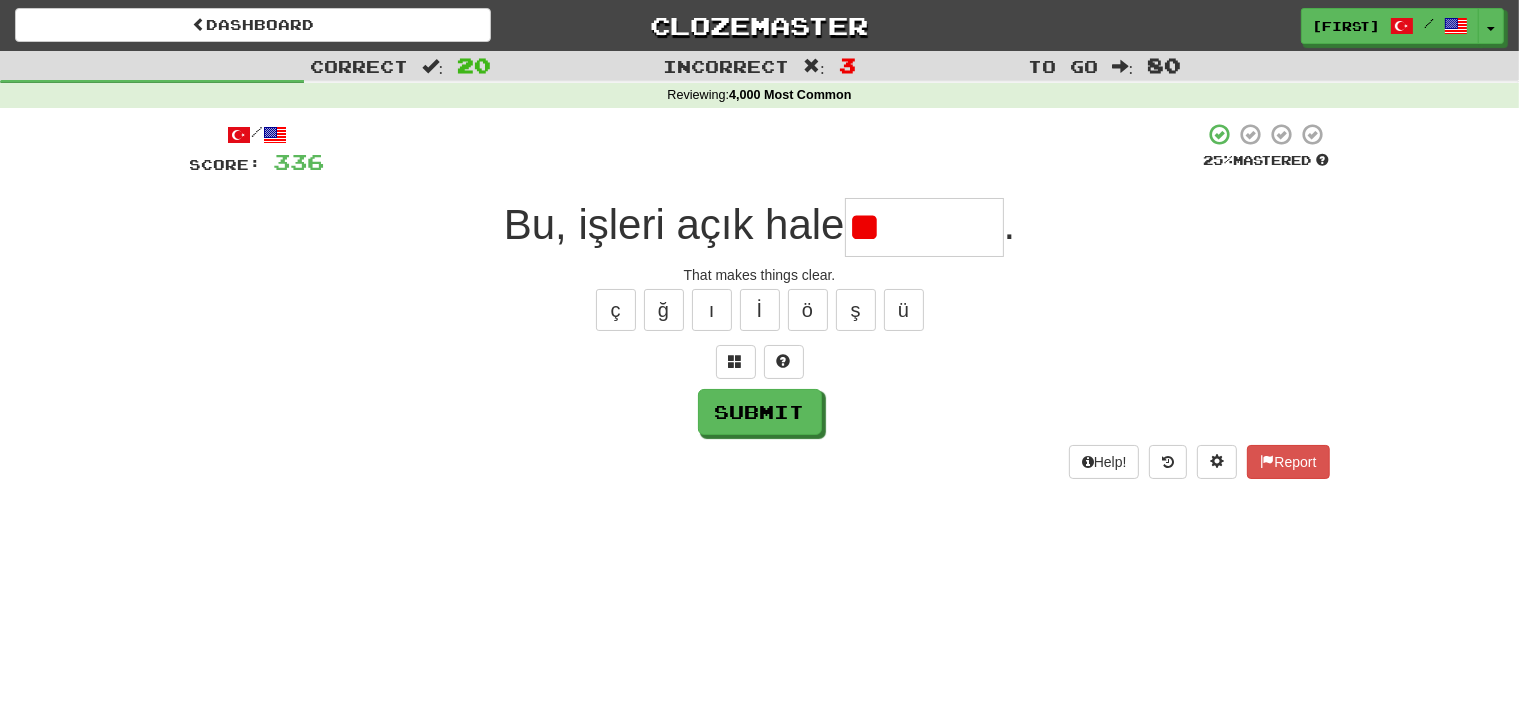 type on "*" 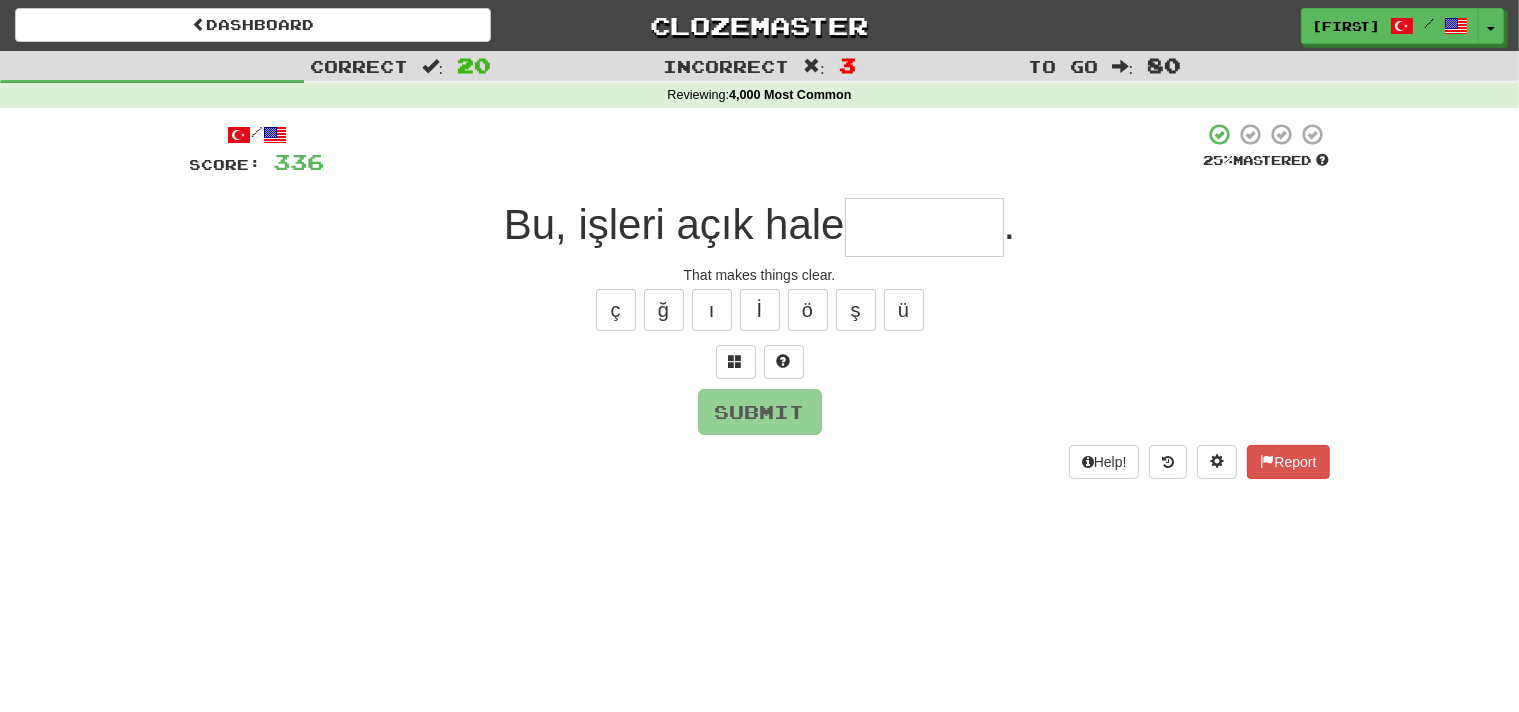 type on "*" 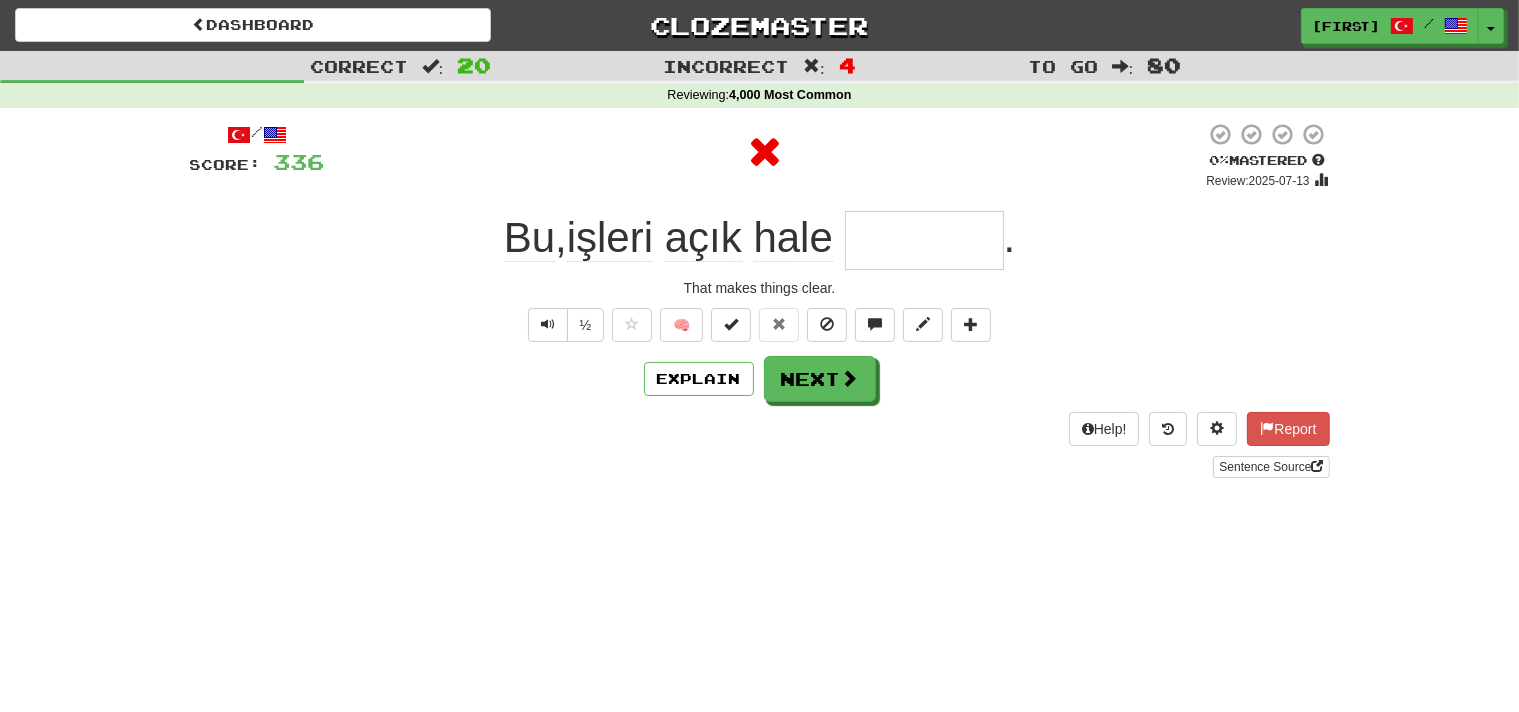 type on "*********" 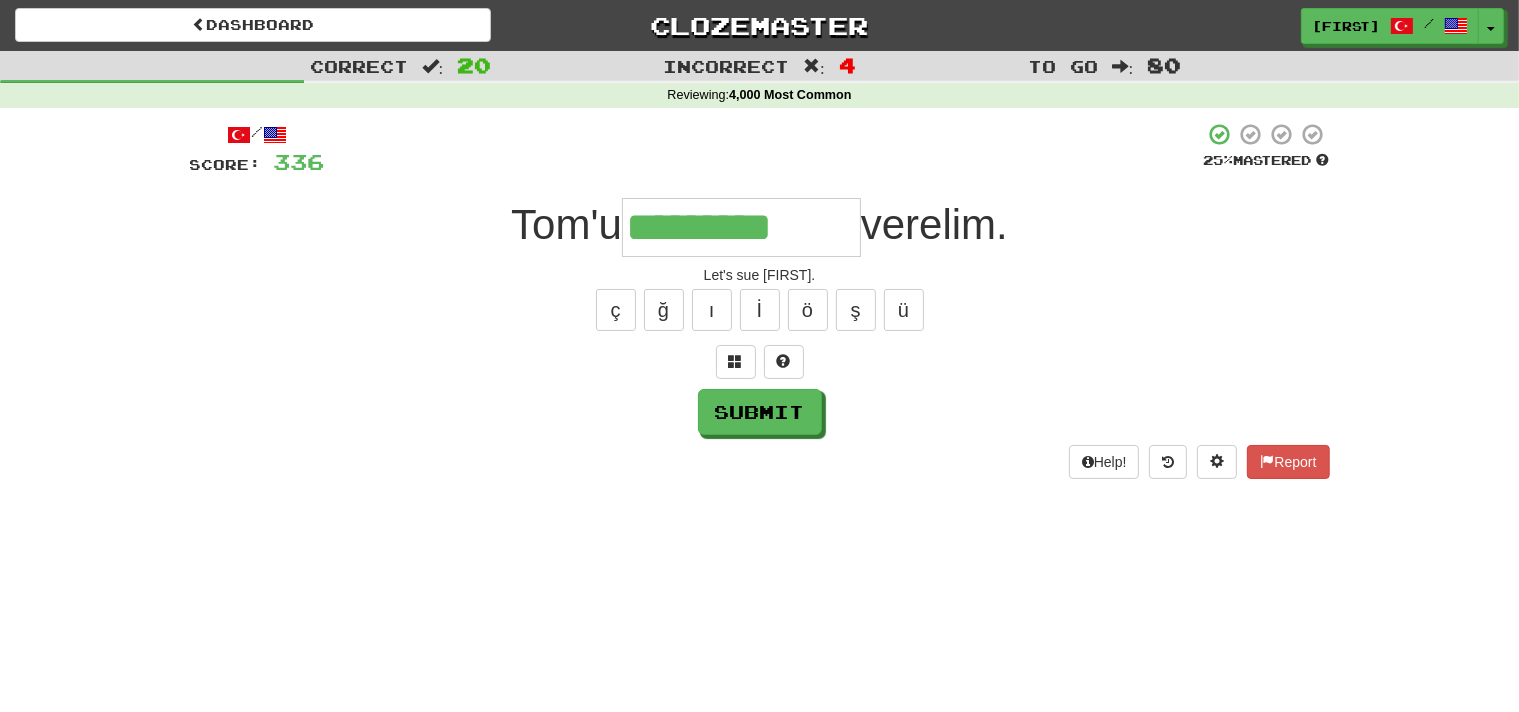 type on "*********" 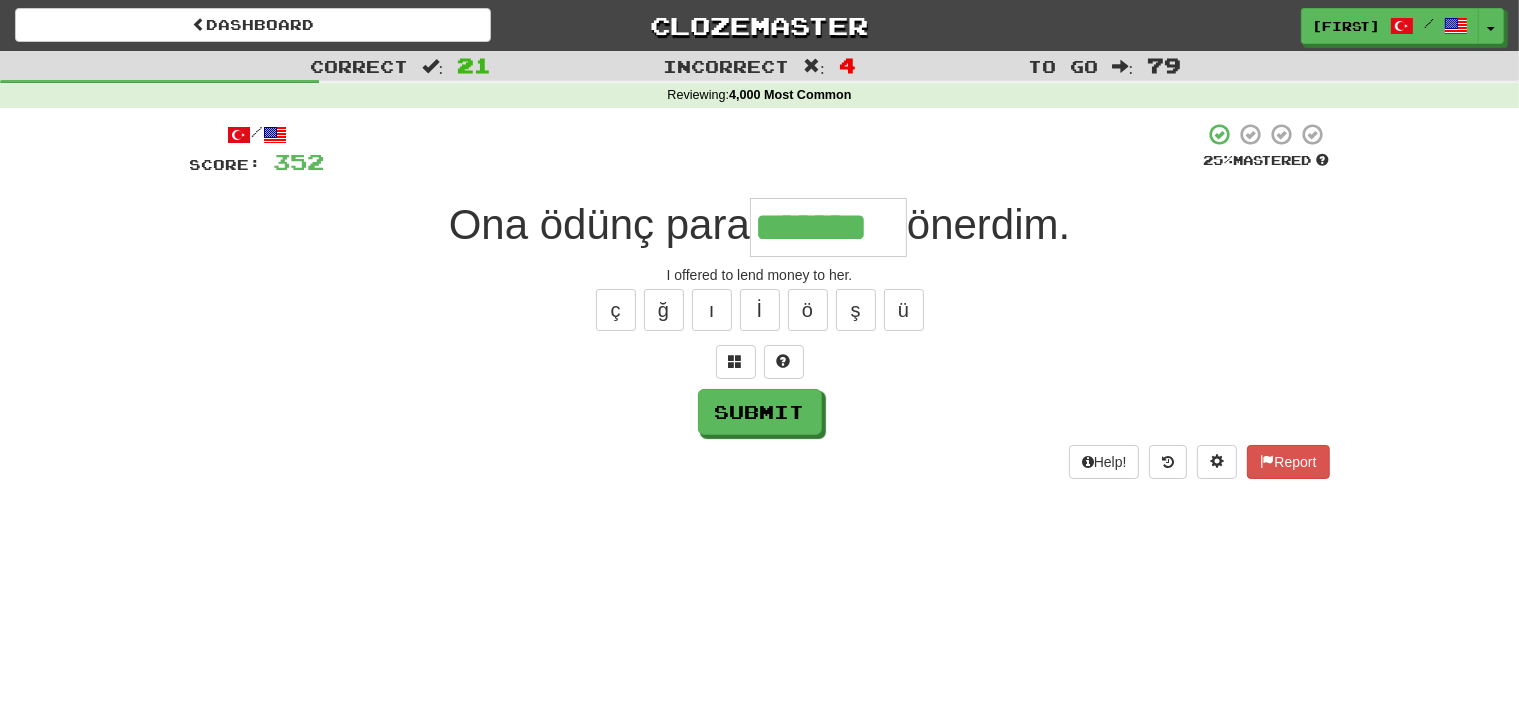 type on "*******" 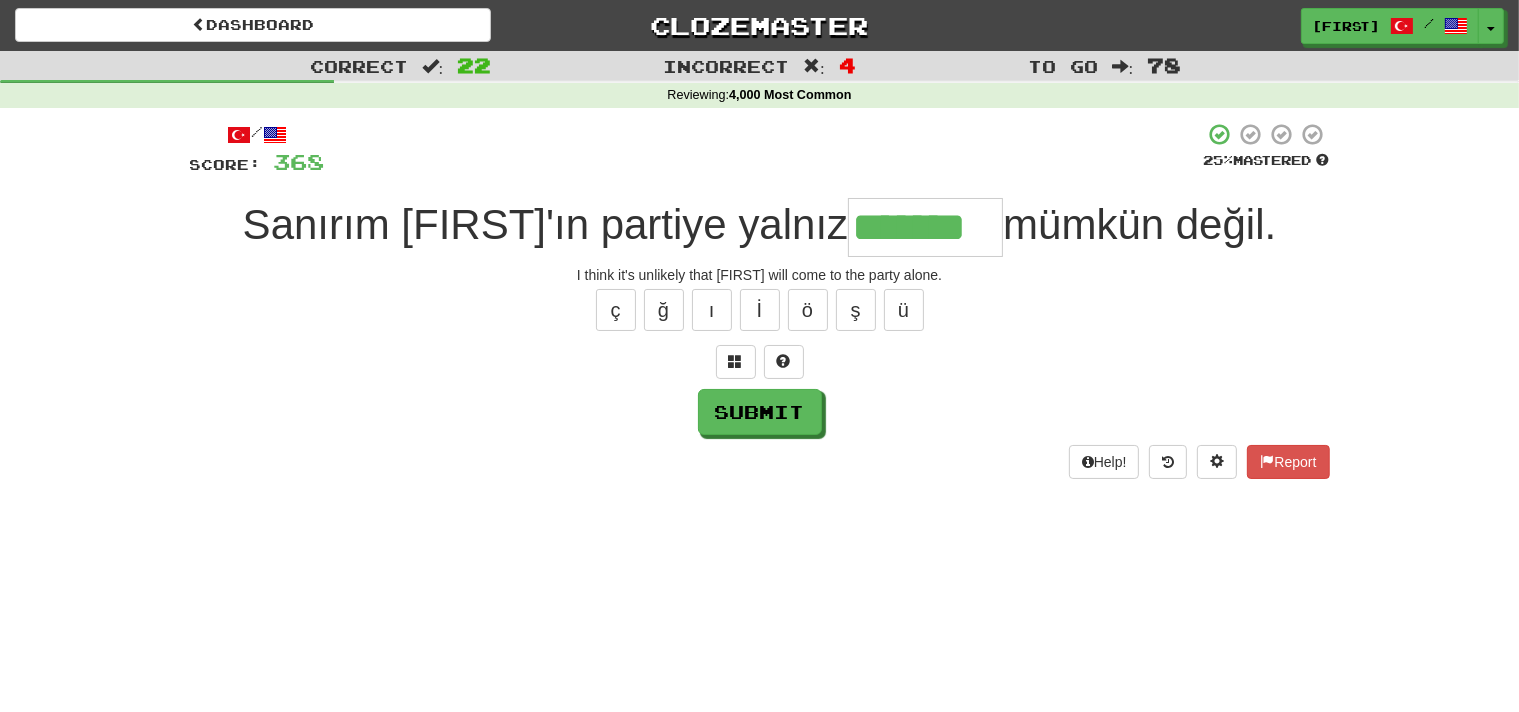type on "*******" 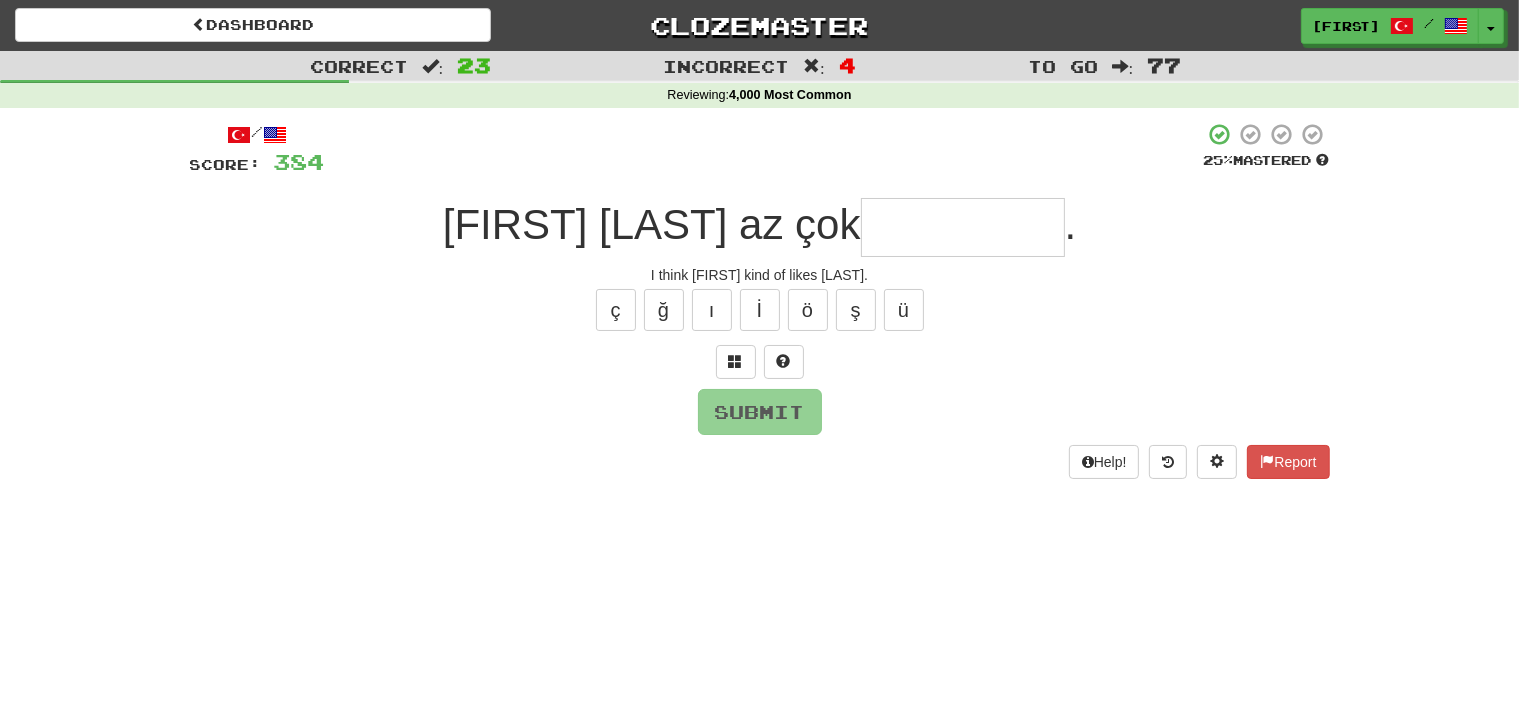 type on "*" 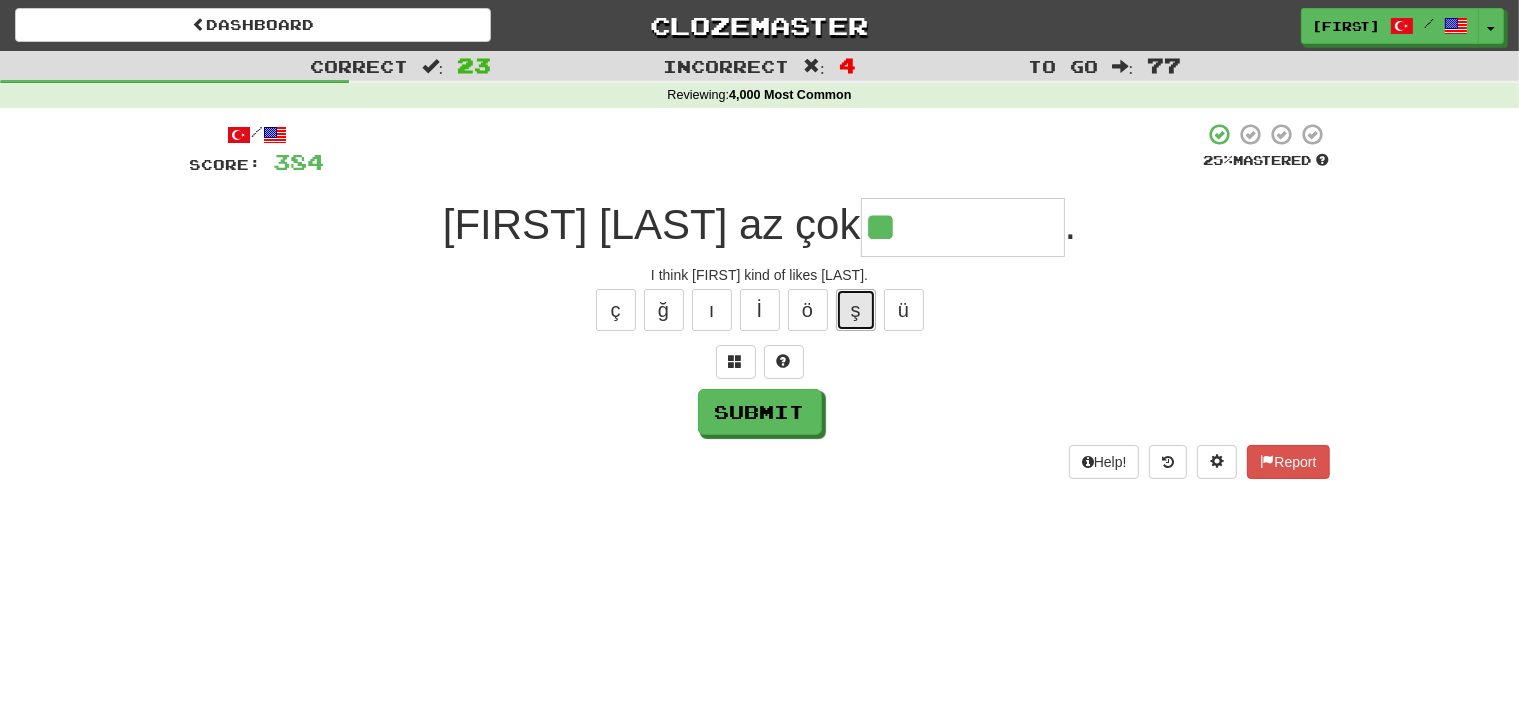 click on "ş" at bounding box center (856, 310) 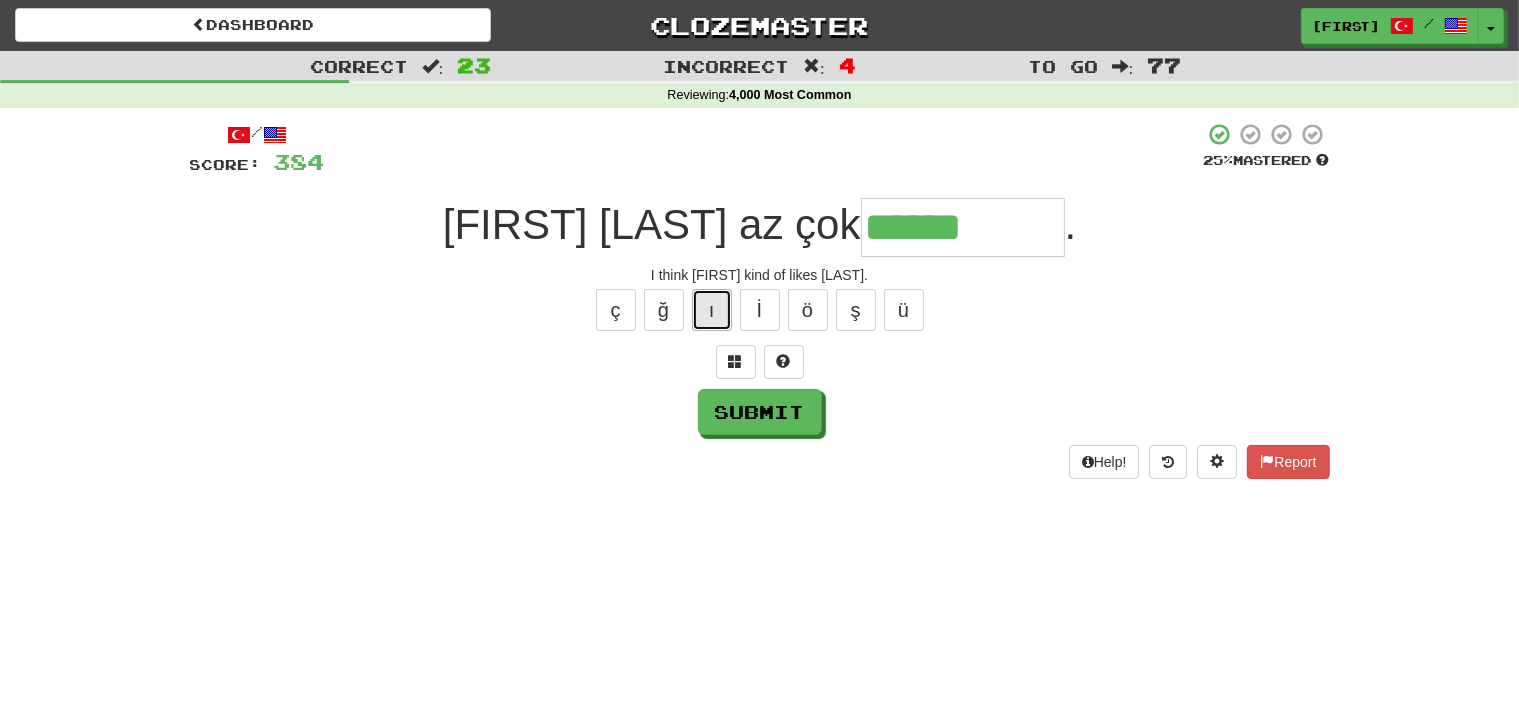click on "ı" at bounding box center [712, 310] 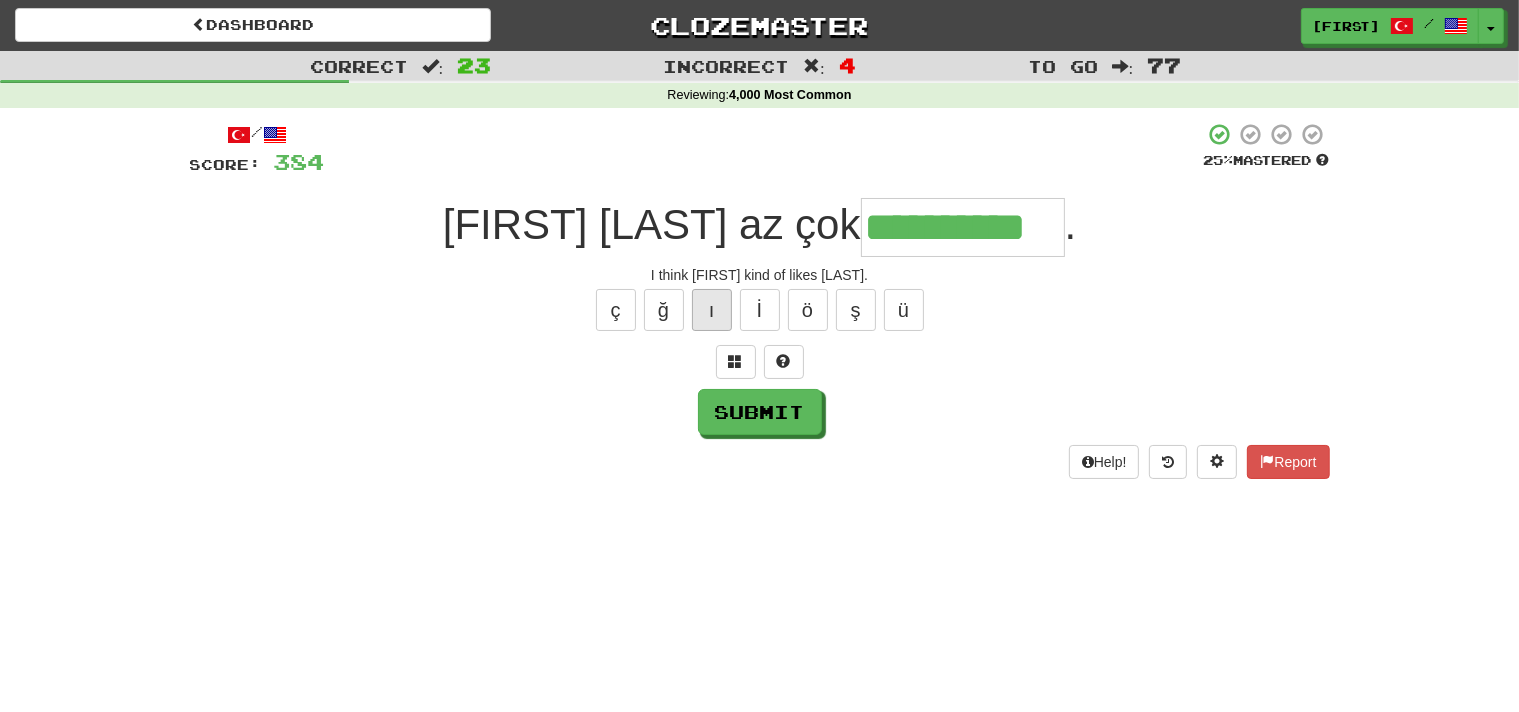 type on "**********" 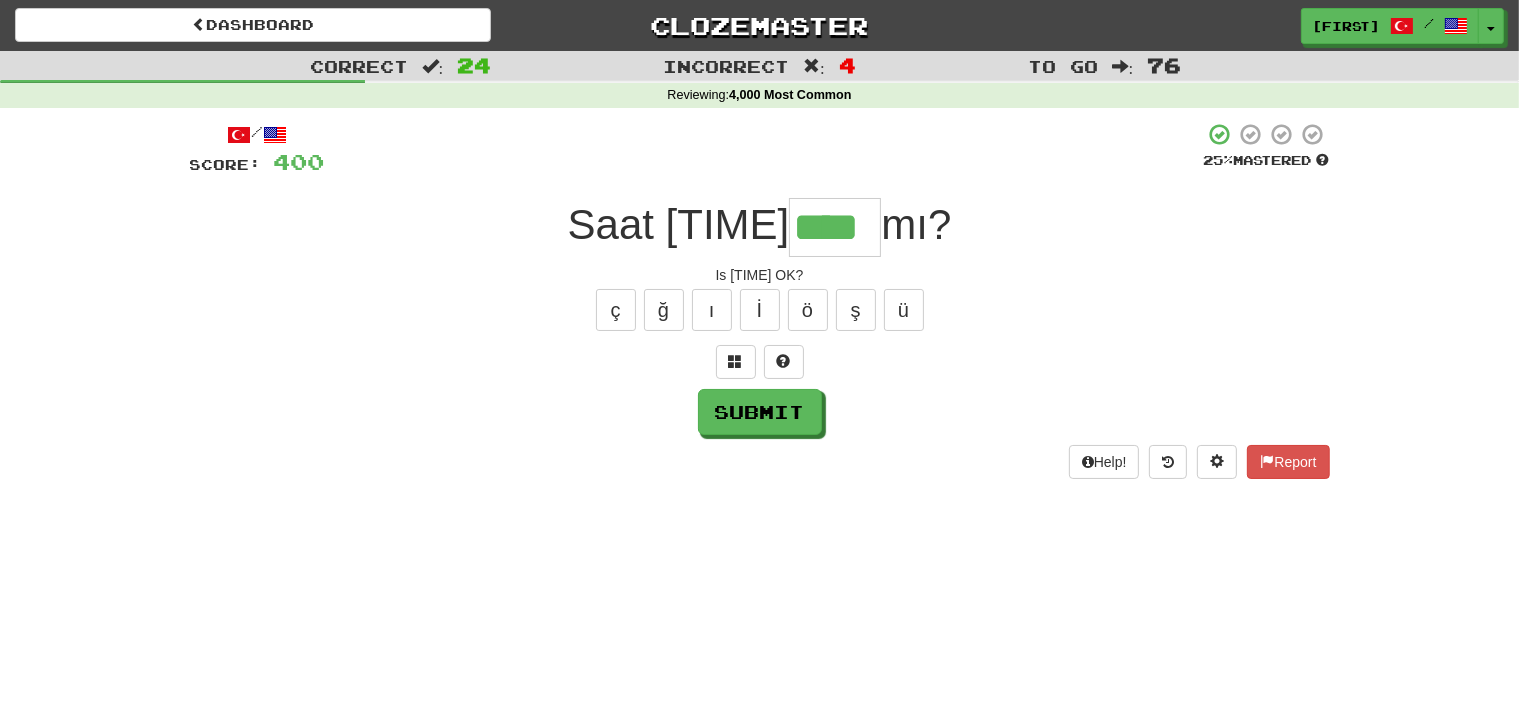 type on "****" 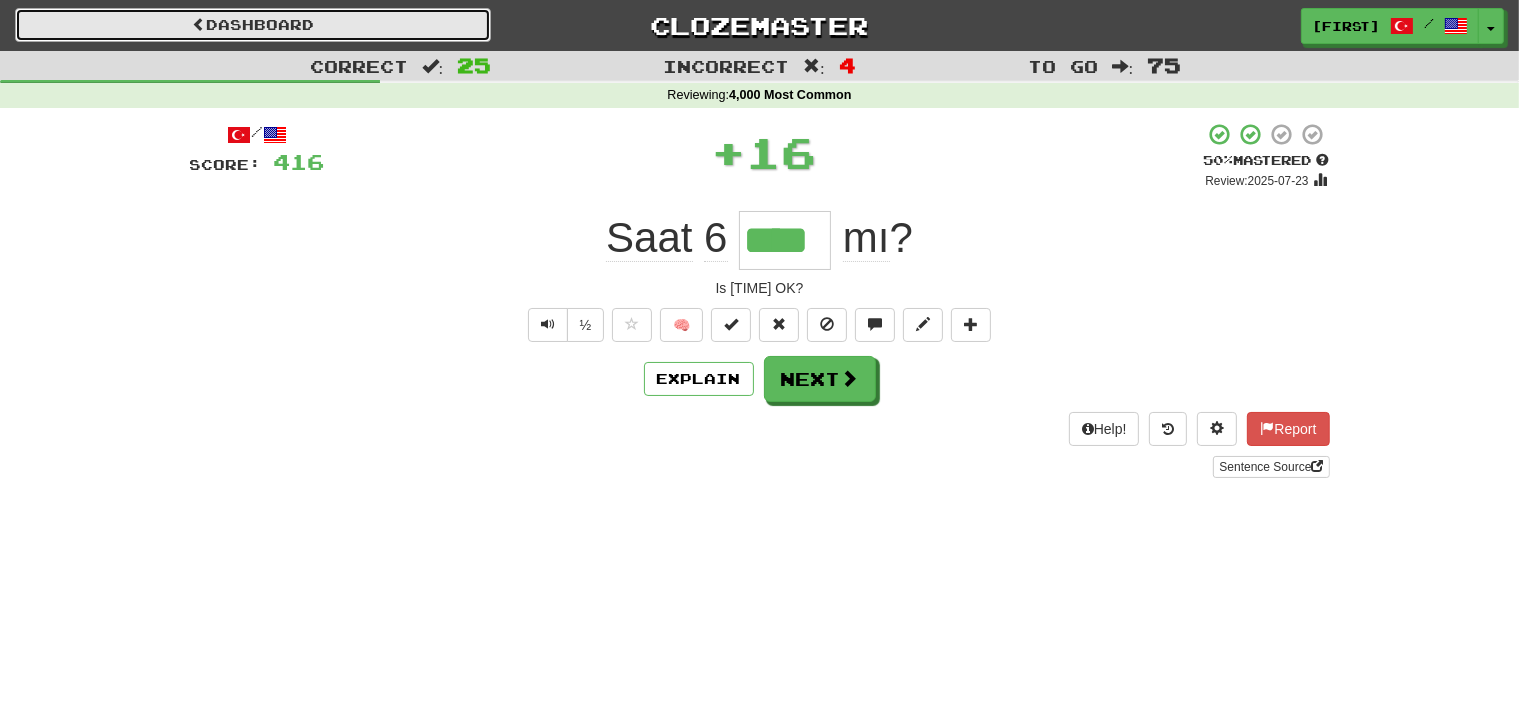 click on "Dashboard" at bounding box center (253, 25) 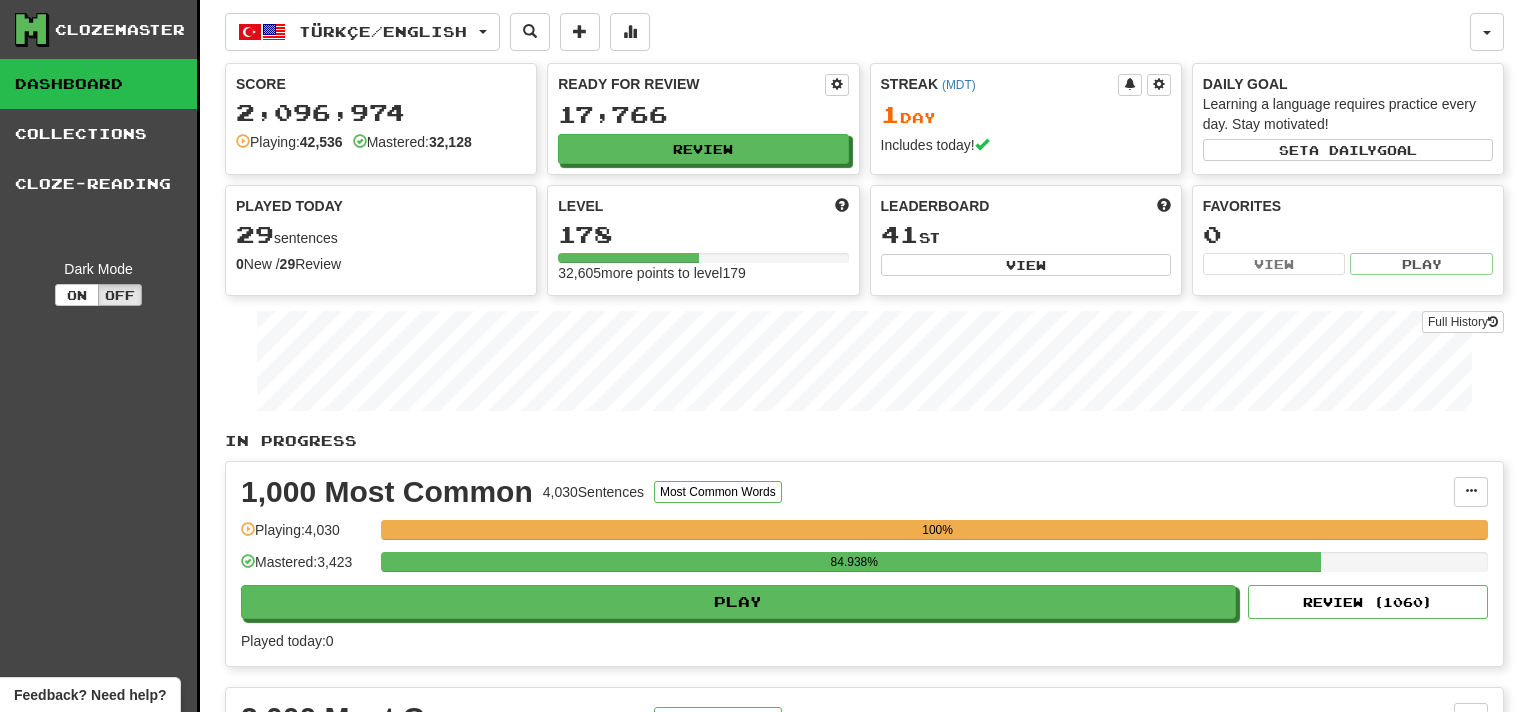 scroll, scrollTop: 0, scrollLeft: 0, axis: both 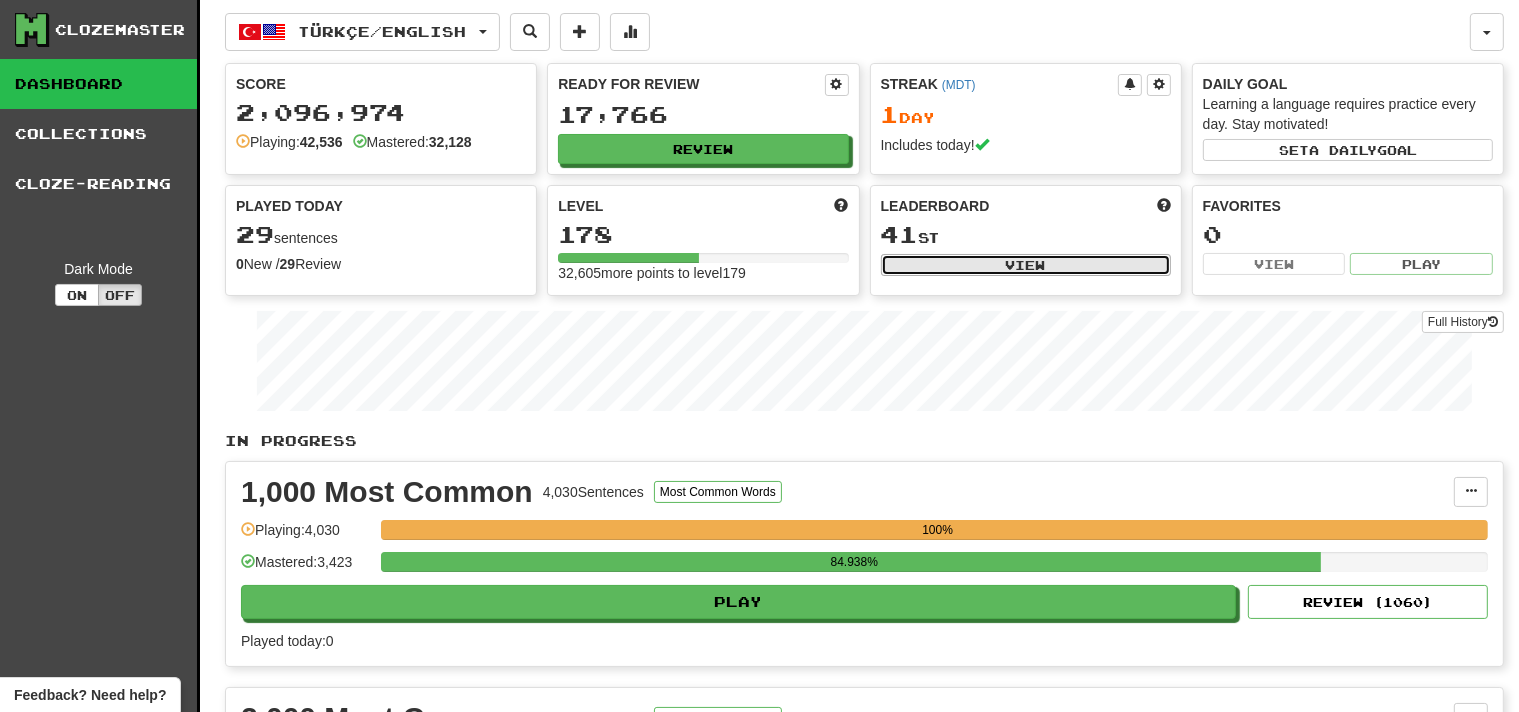 click on "View" at bounding box center (1026, 265) 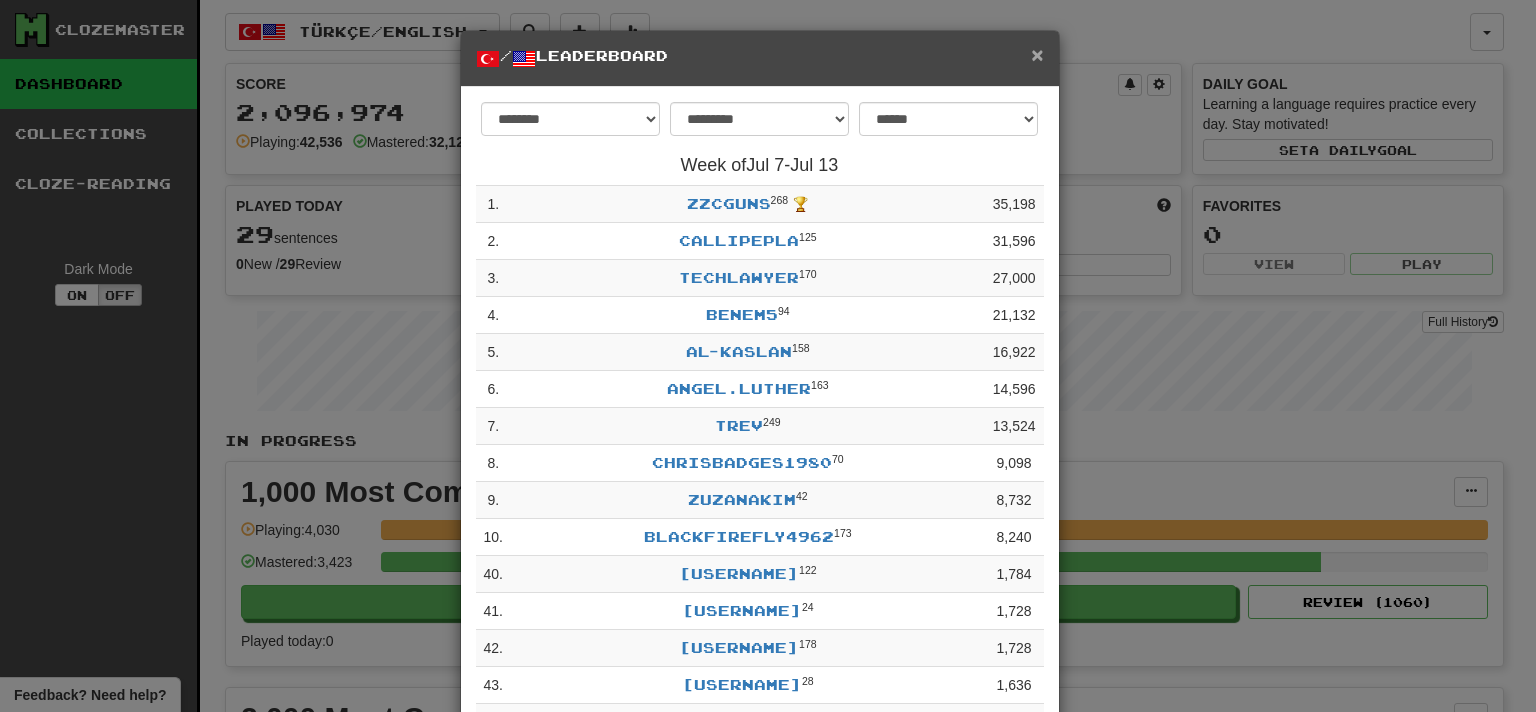 click on "×" at bounding box center [1037, 54] 